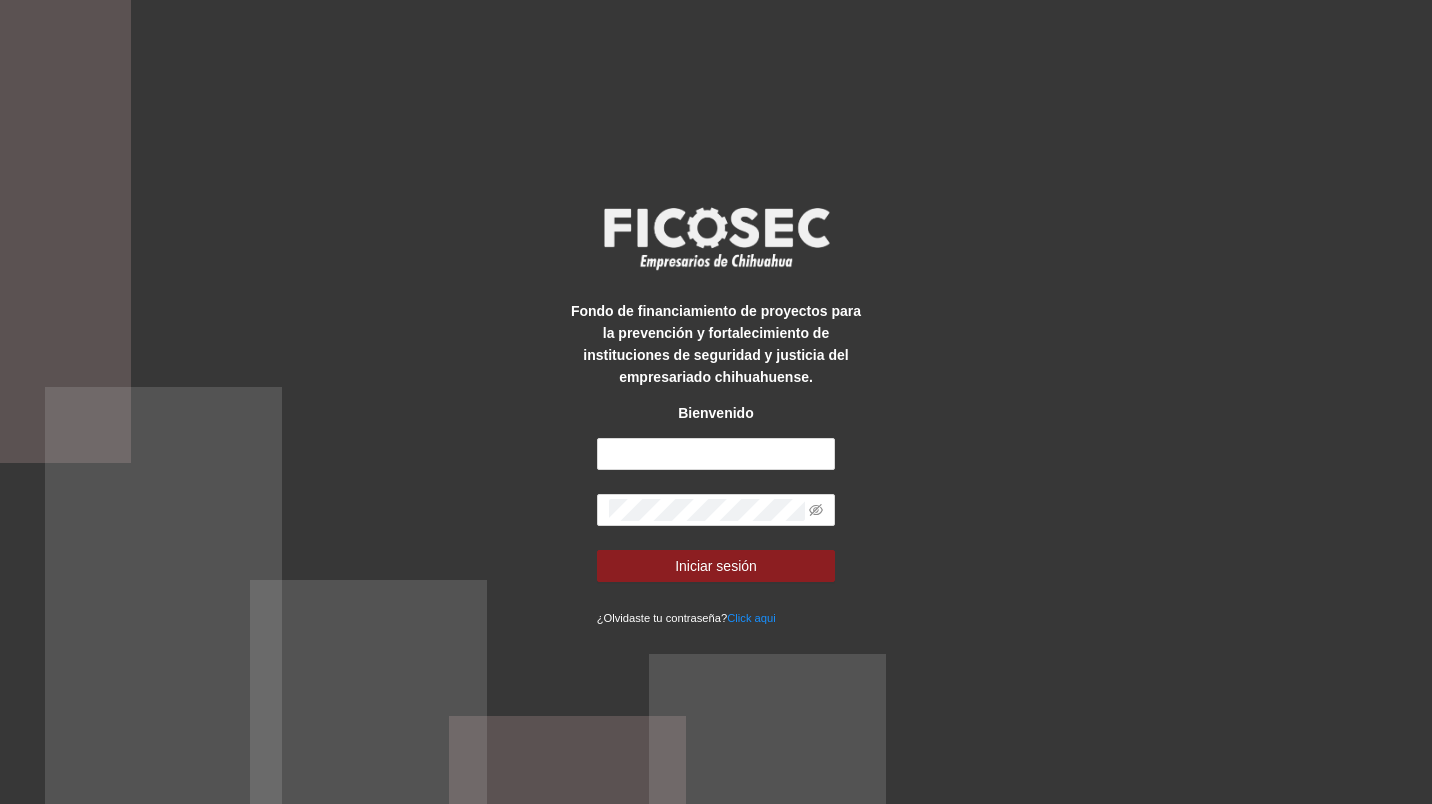 scroll, scrollTop: 0, scrollLeft: 0, axis: both 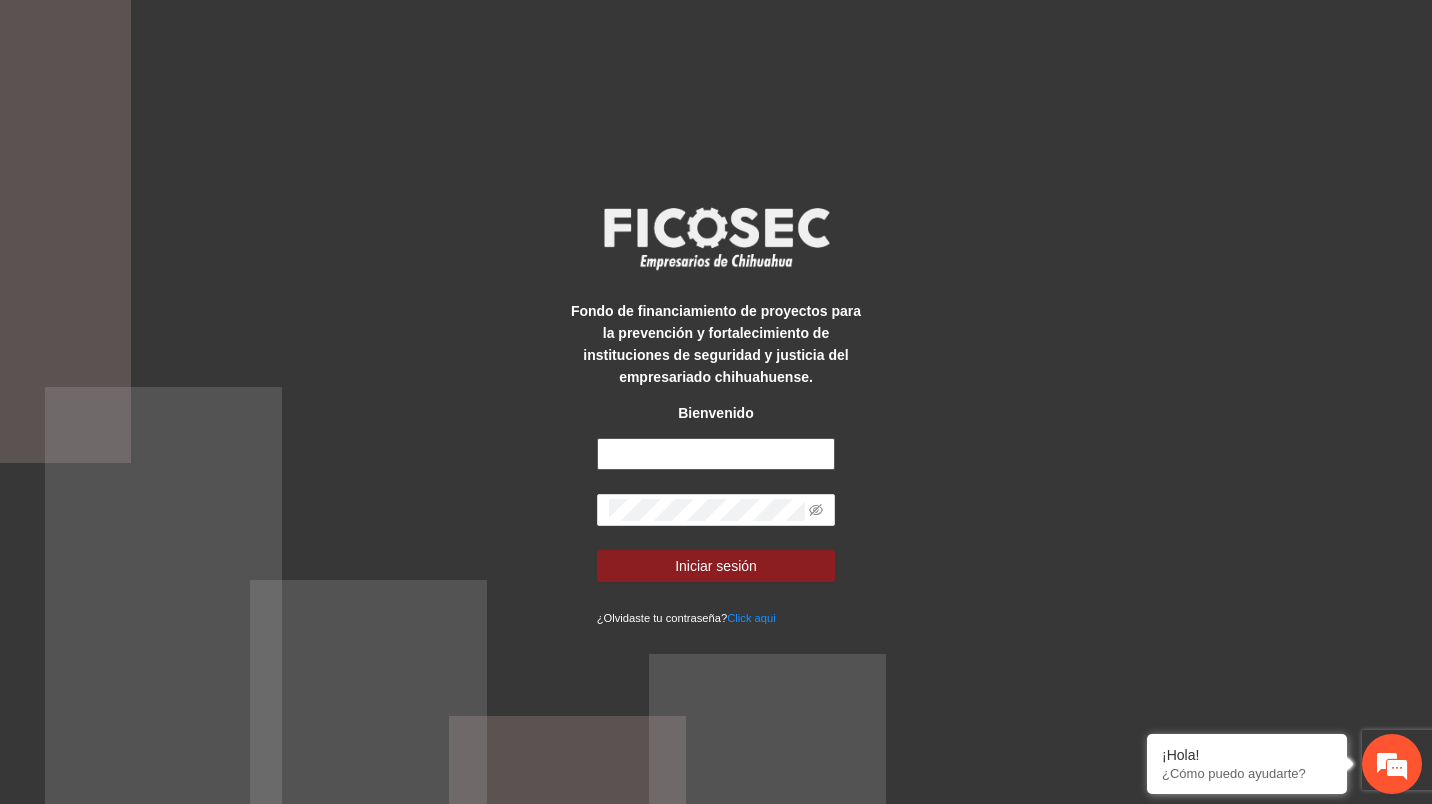 type on "**********" 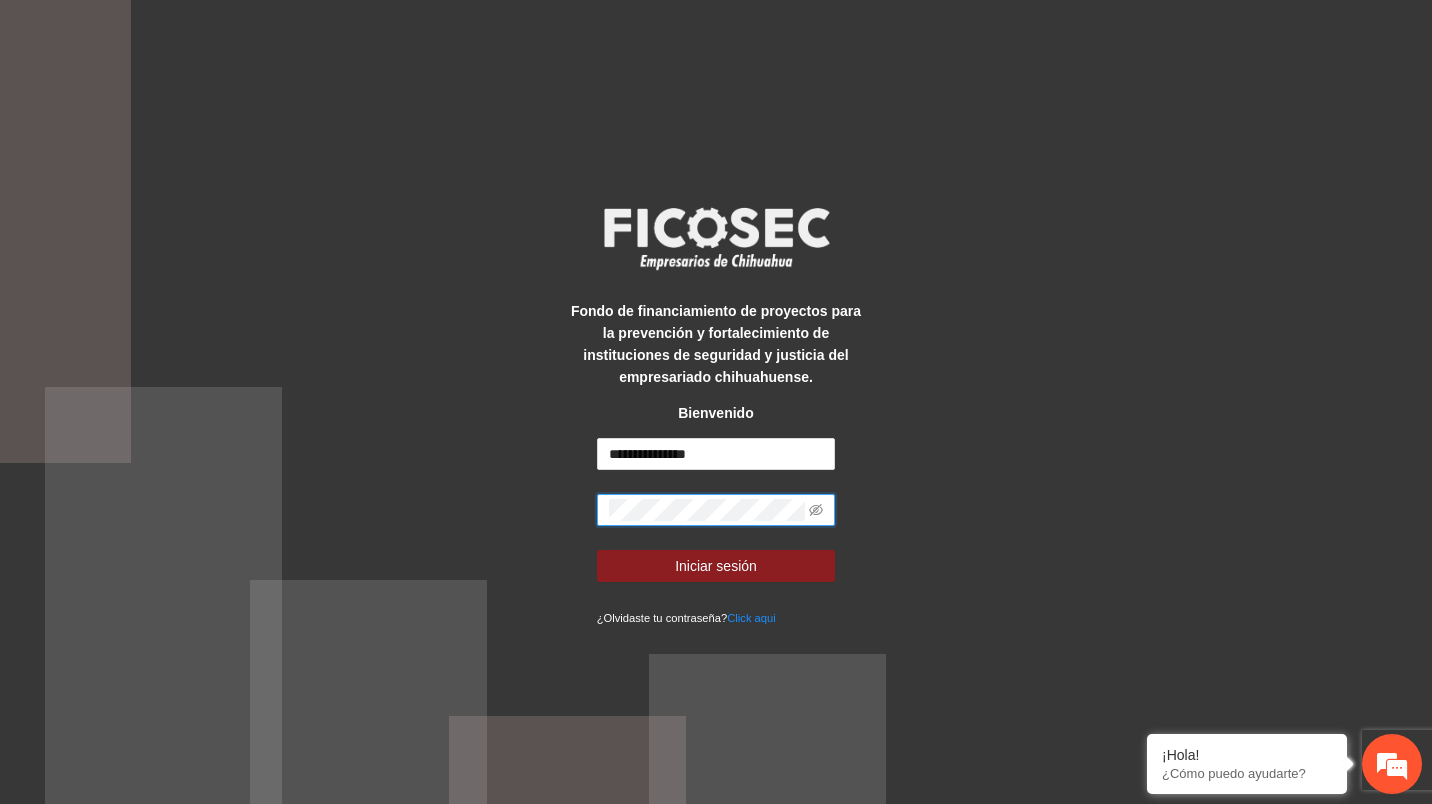 click on "**********" at bounding box center (716, 402) 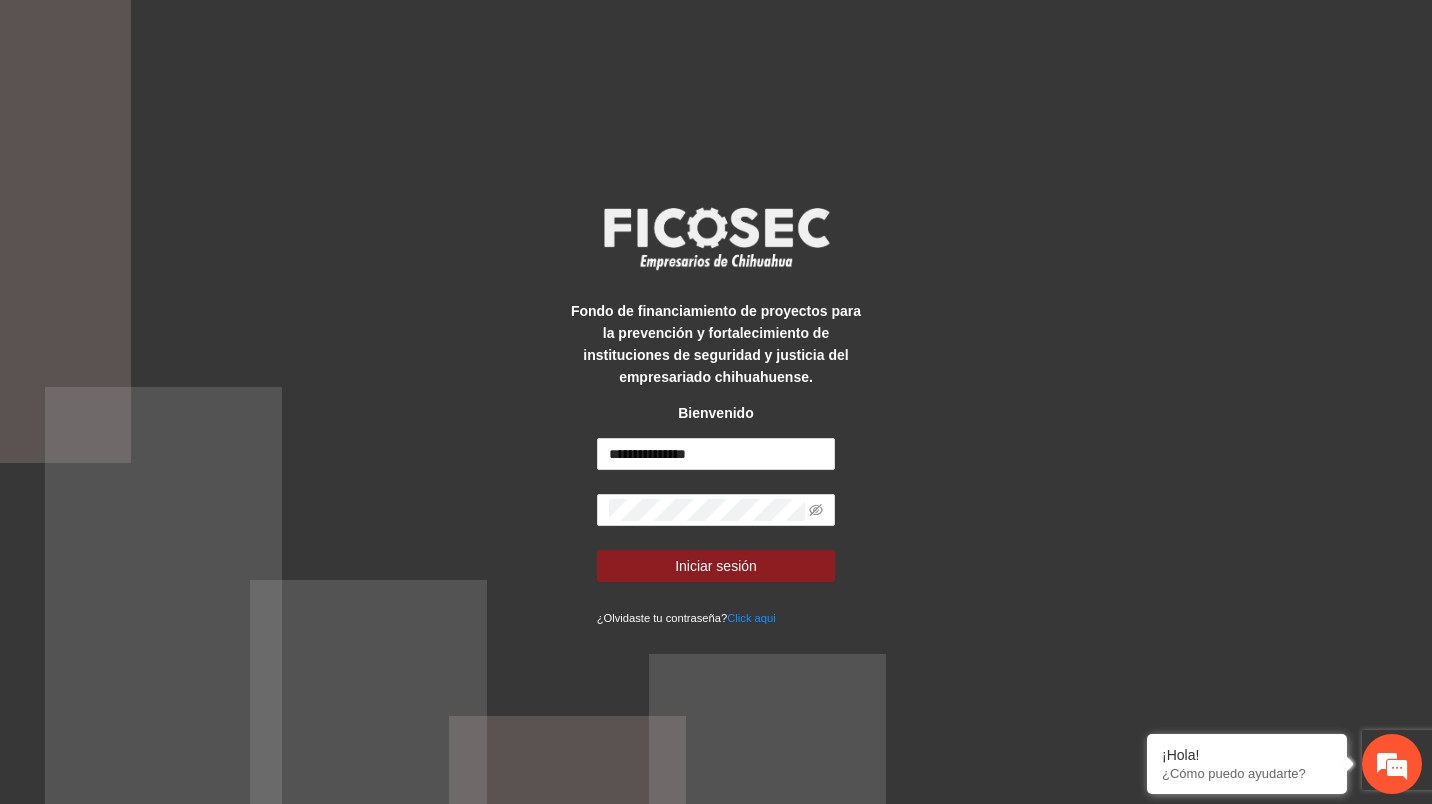 scroll, scrollTop: 0, scrollLeft: 0, axis: both 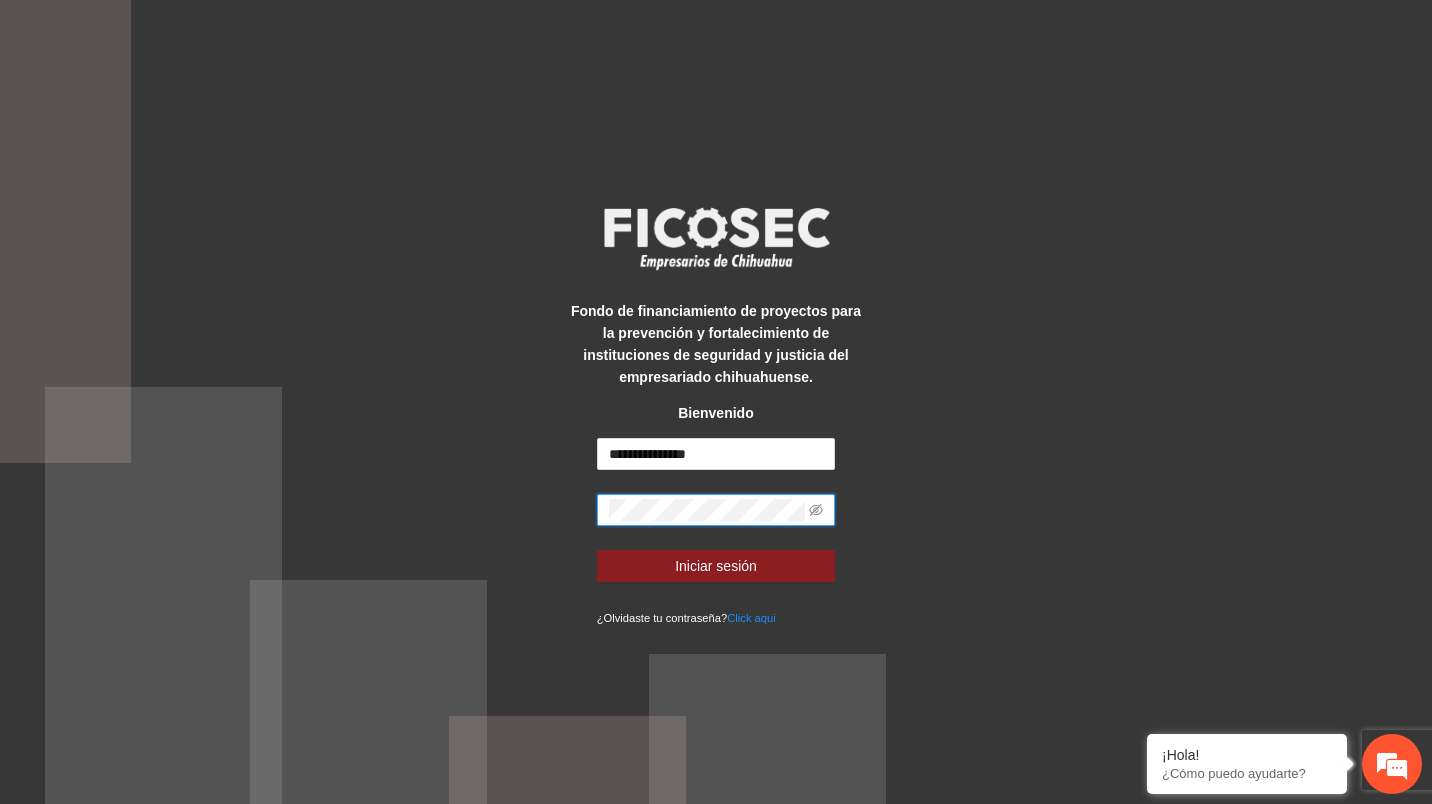 click on "**********" at bounding box center (716, 402) 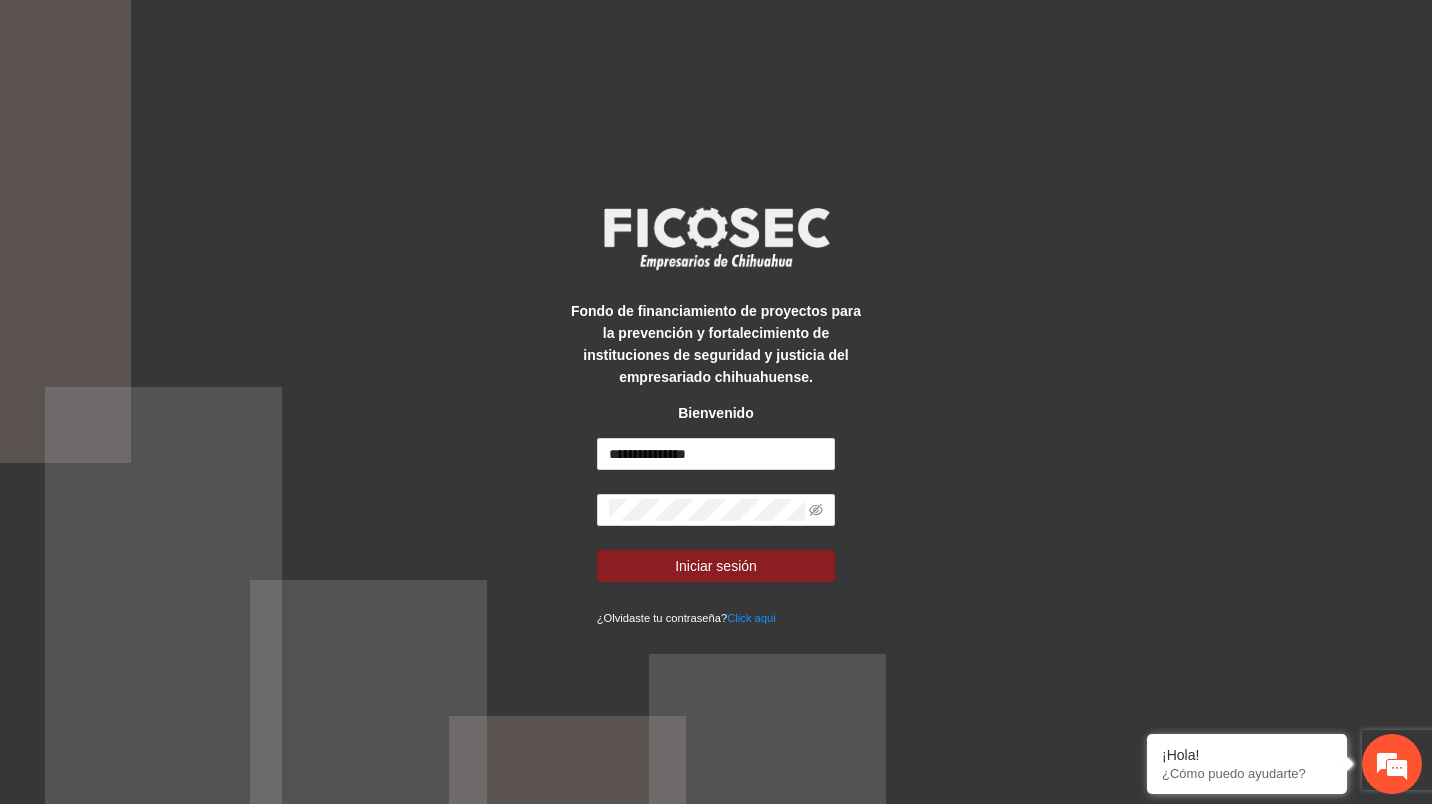 click 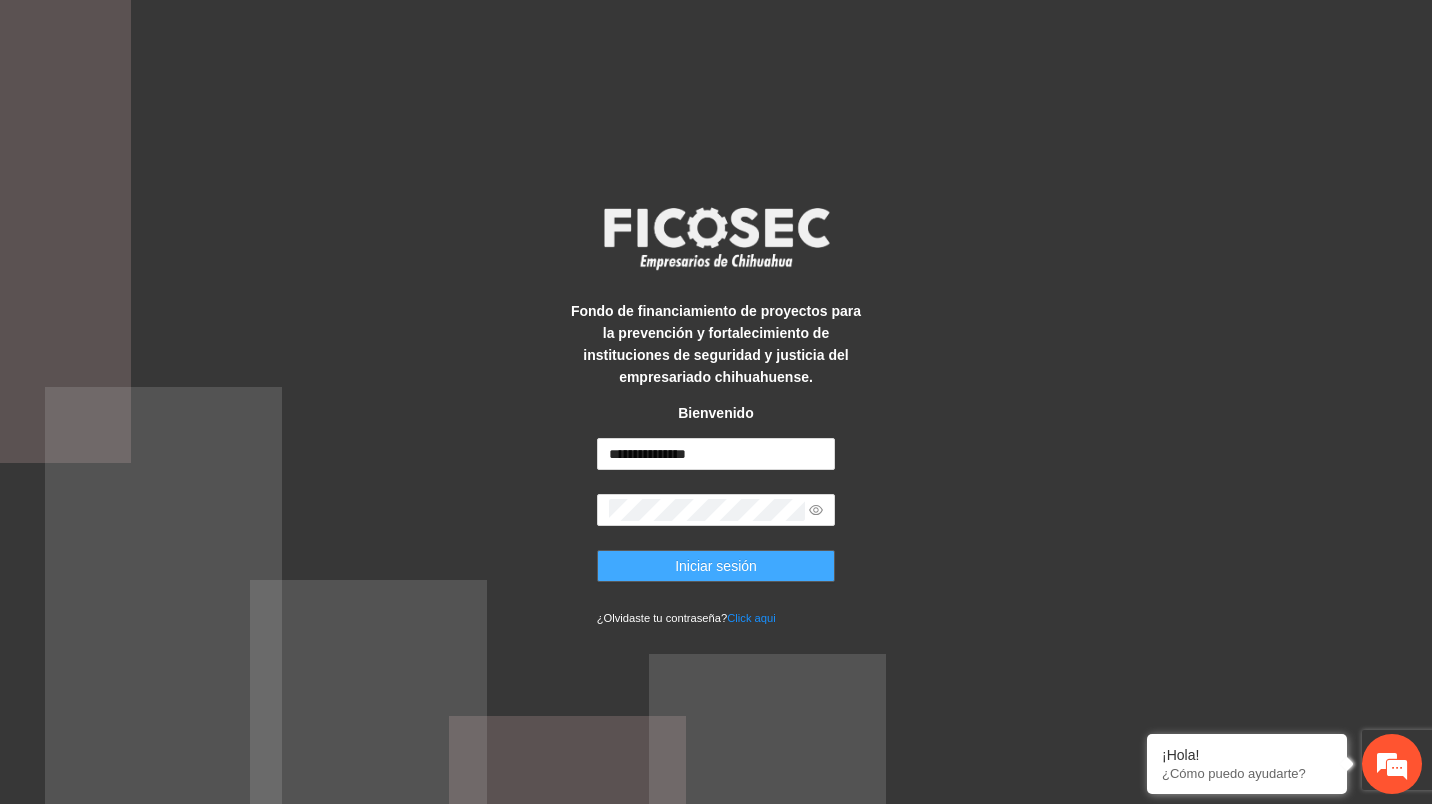 click on "Iniciar sesión" at bounding box center [716, 566] 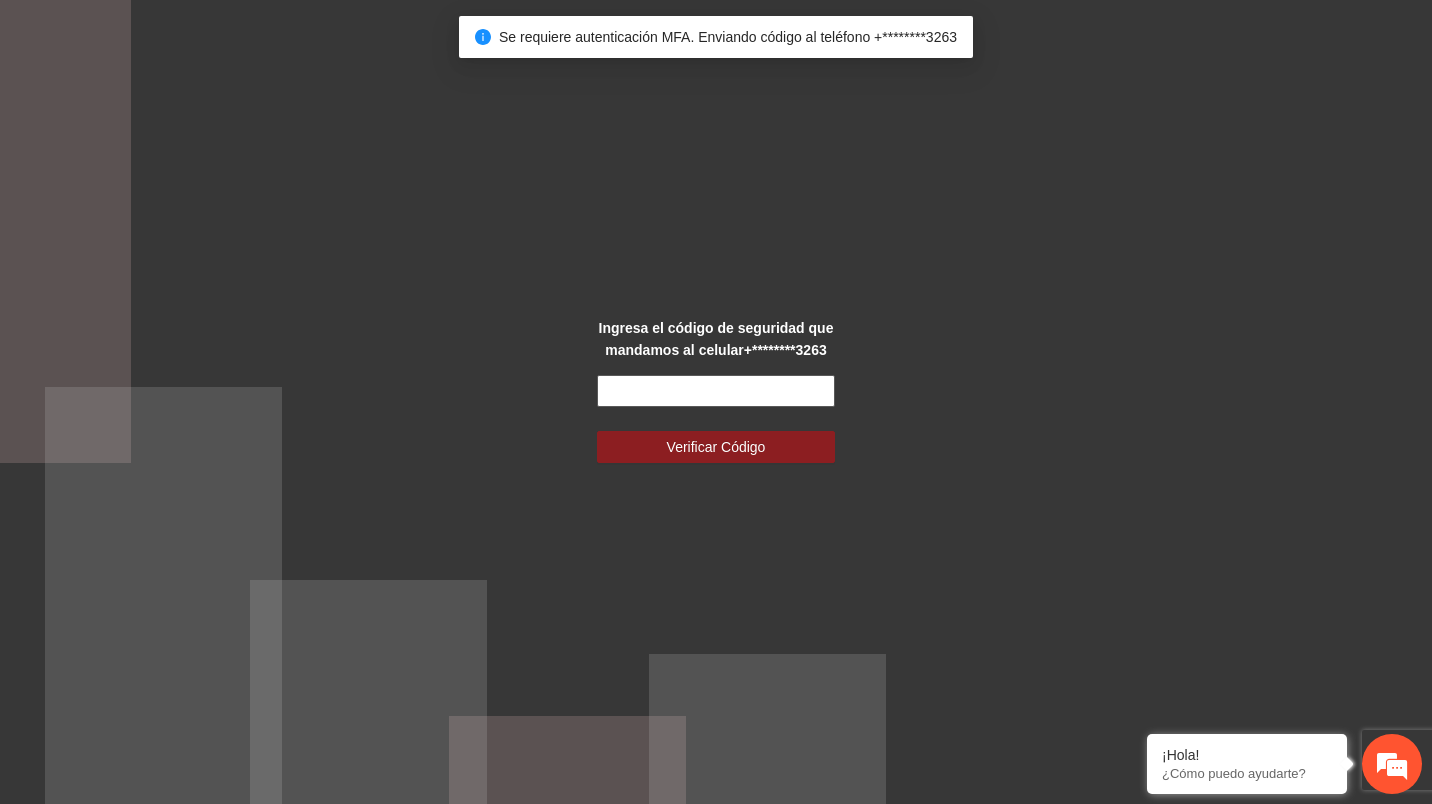 click at bounding box center (716, 391) 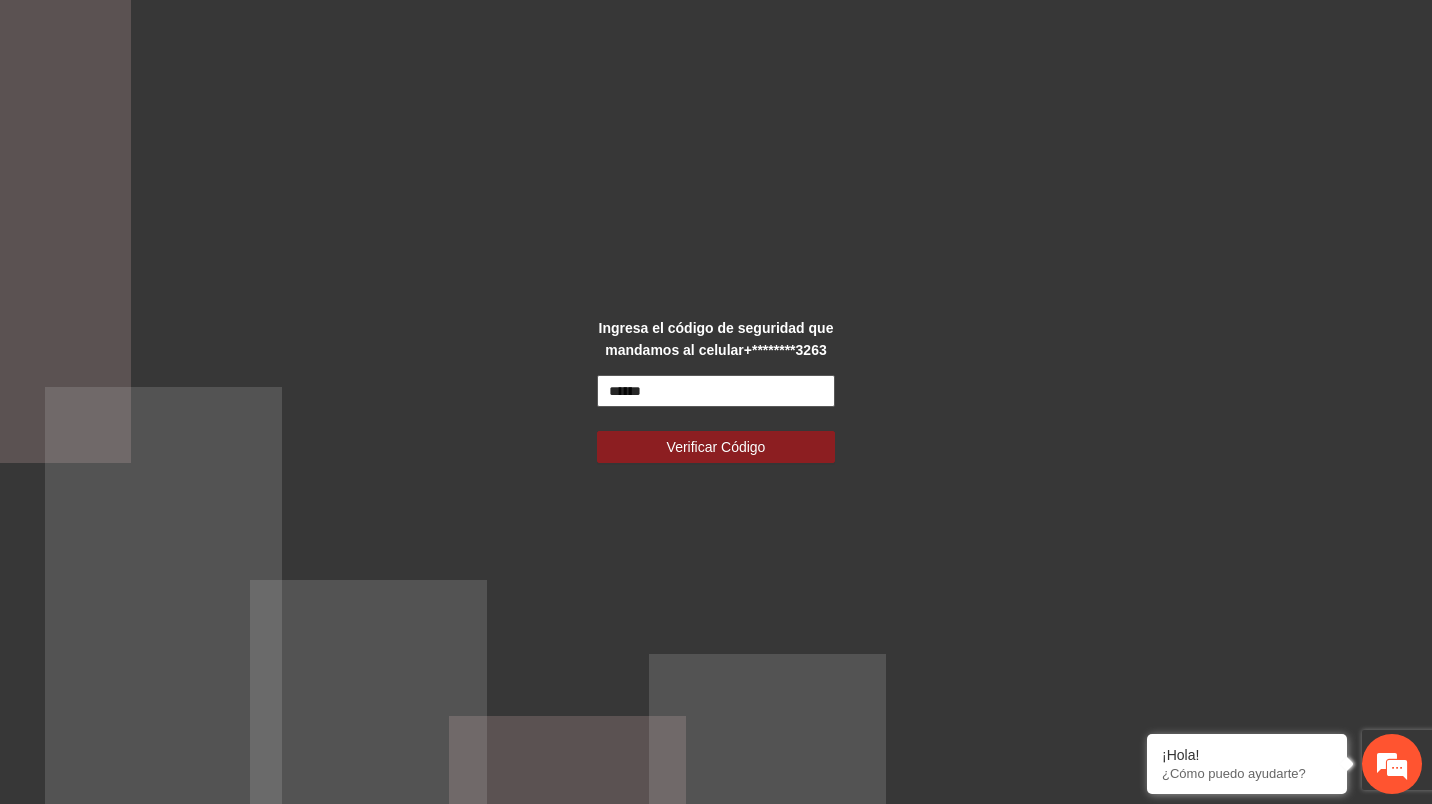 type on "******" 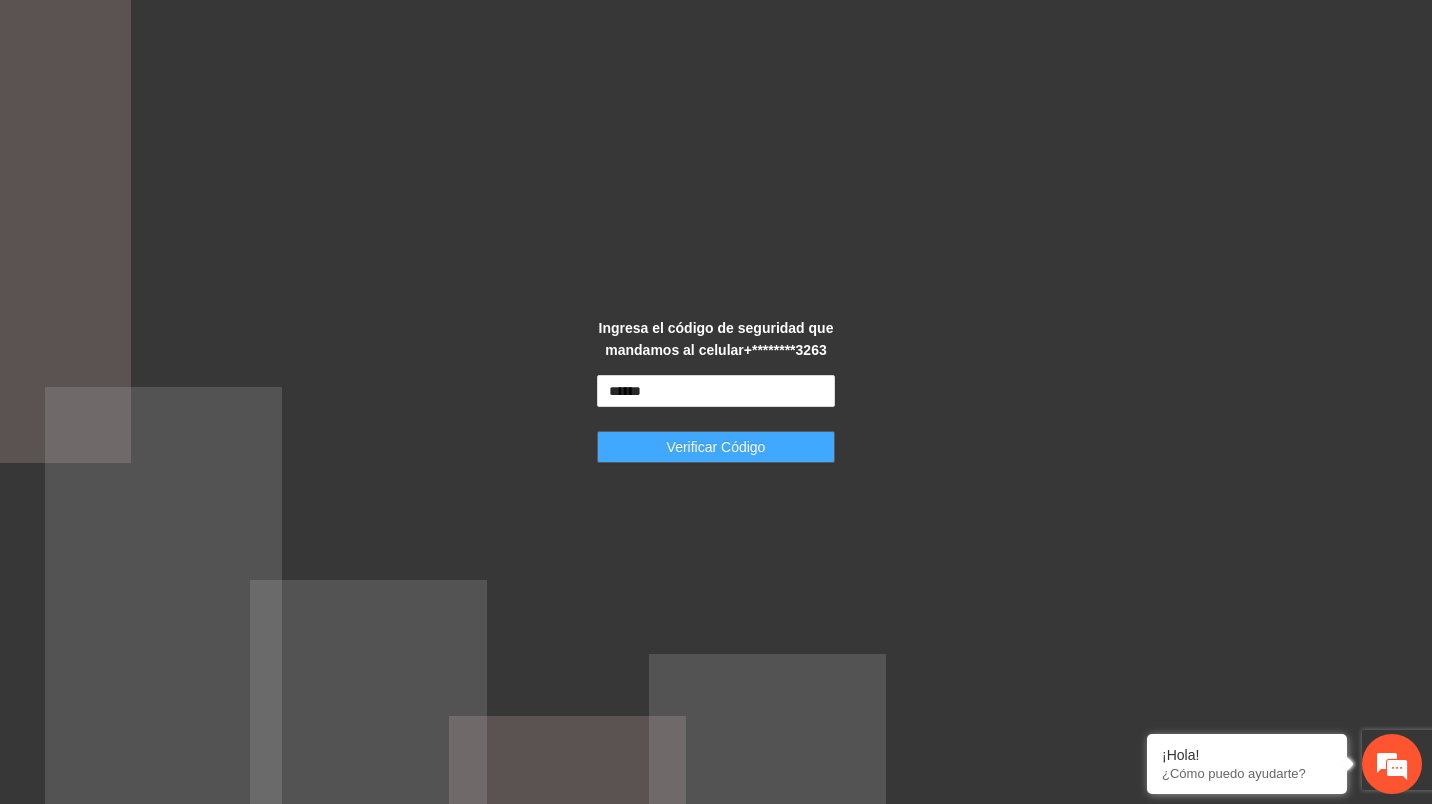 click on "Verificar Código" at bounding box center [716, 447] 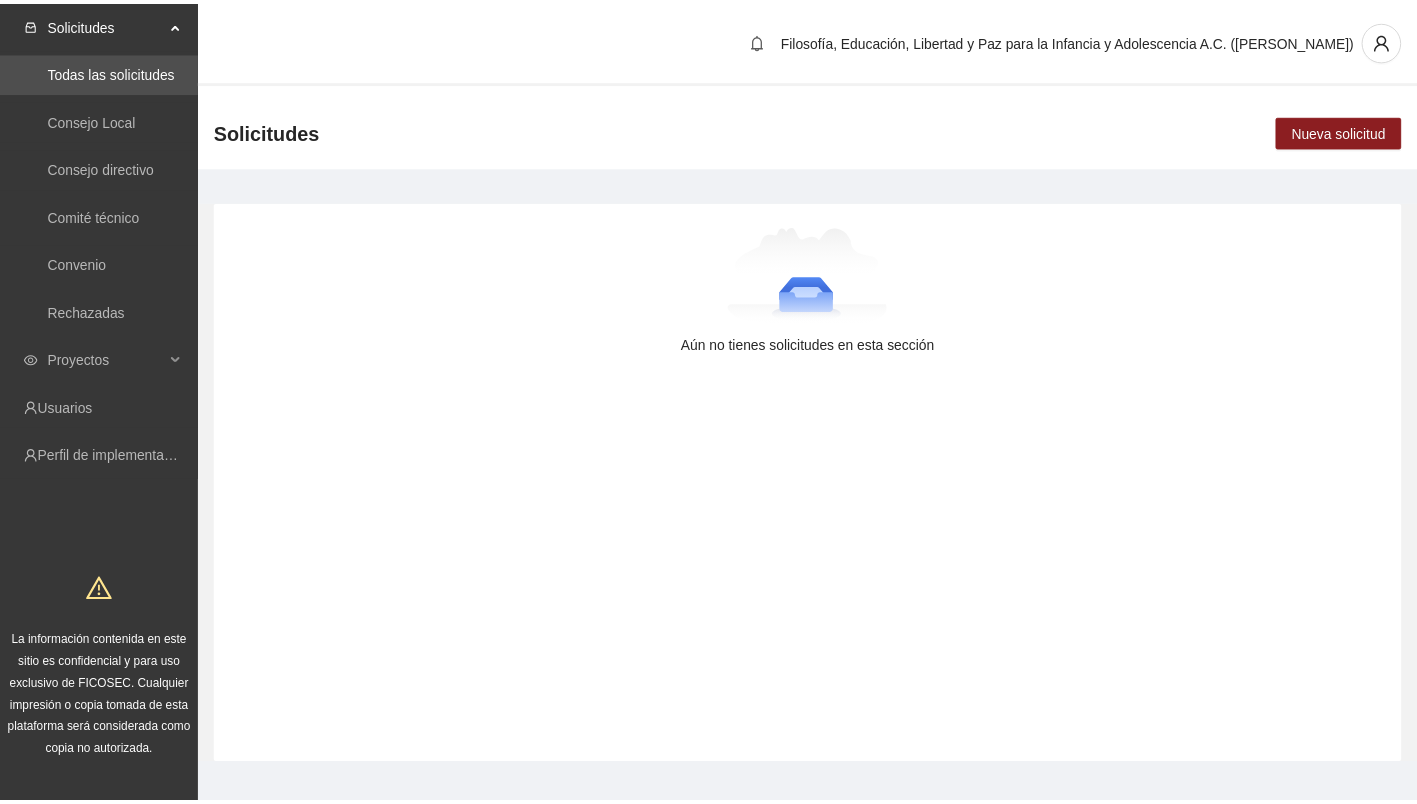 scroll, scrollTop: 0, scrollLeft: 0, axis: both 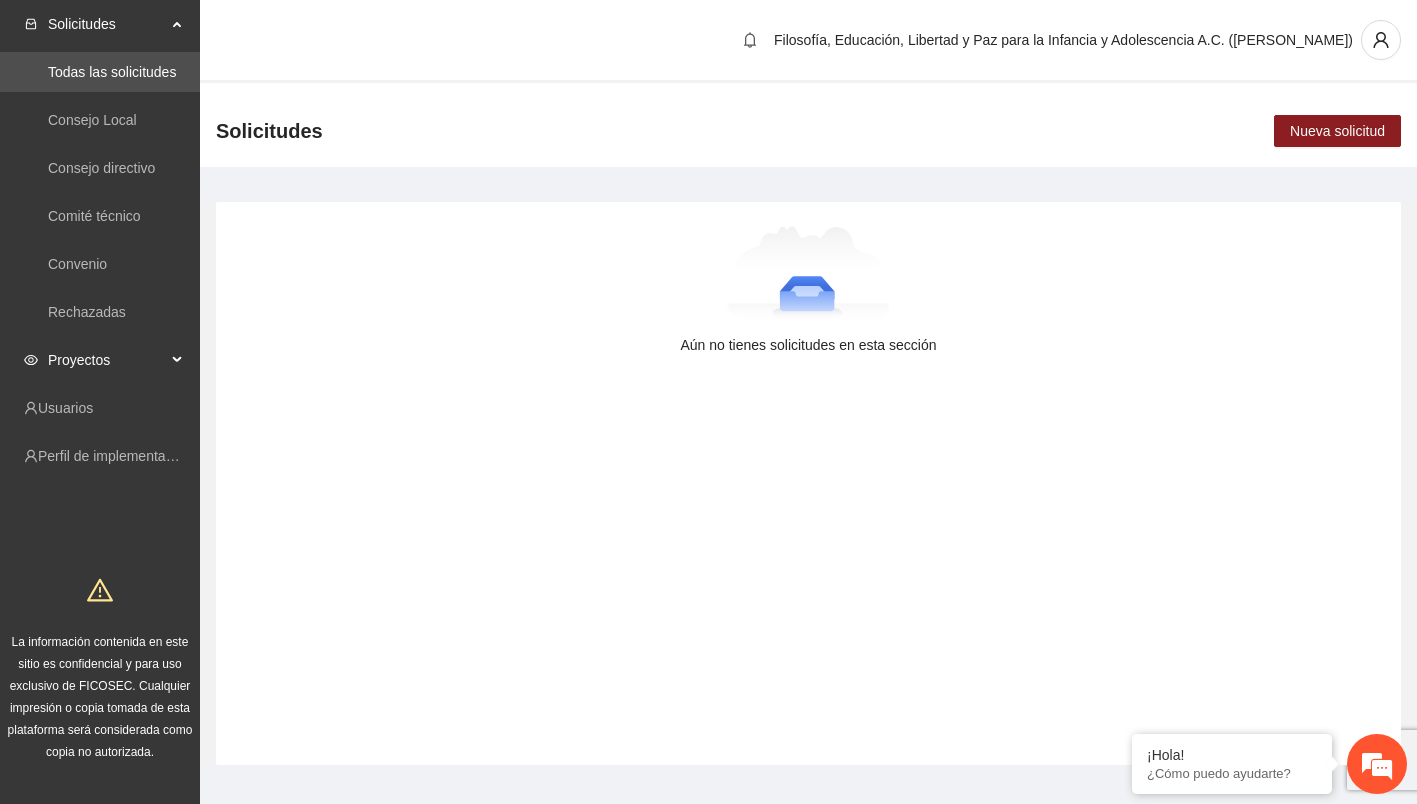 click on "Proyectos" at bounding box center [107, 360] 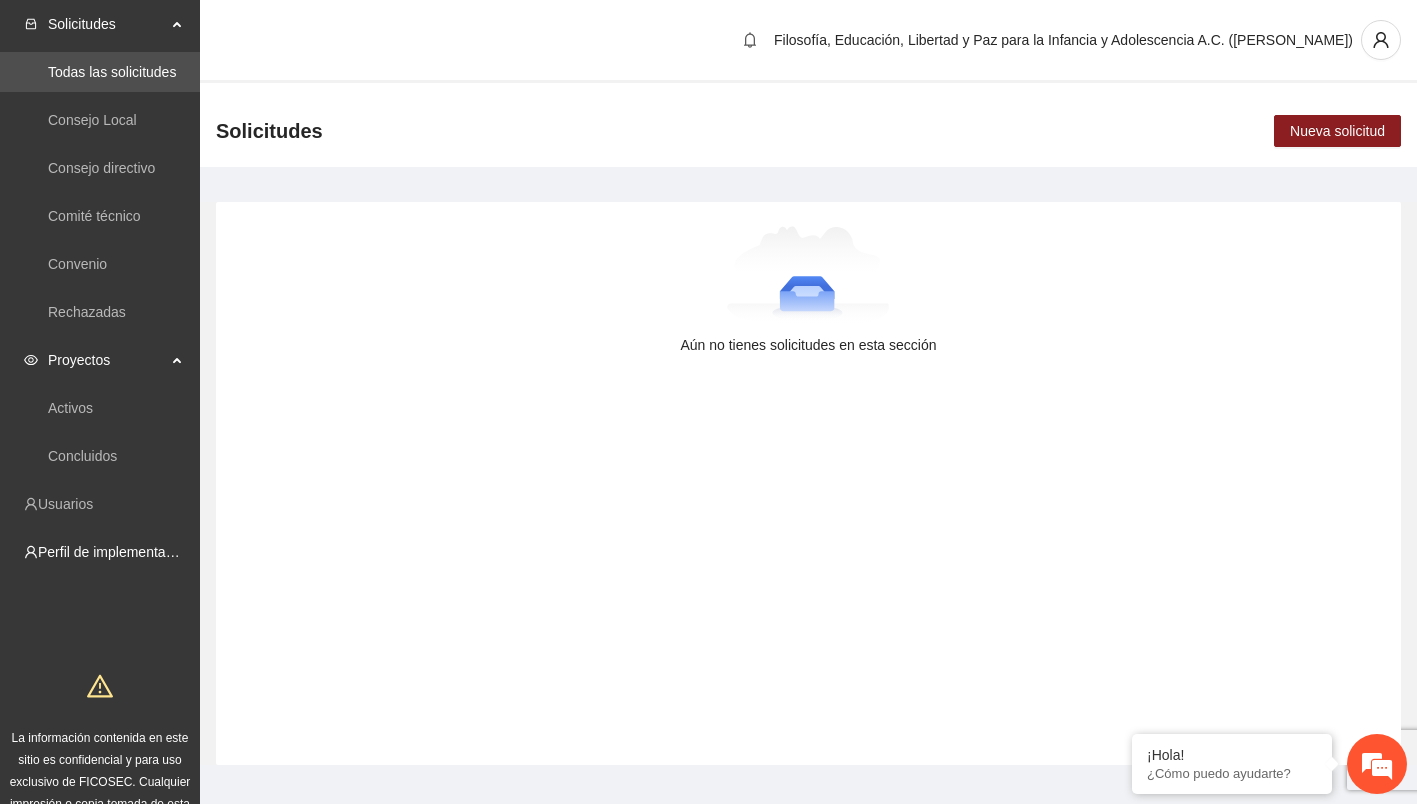 click on "Perfil de implementadora" at bounding box center (116, 552) 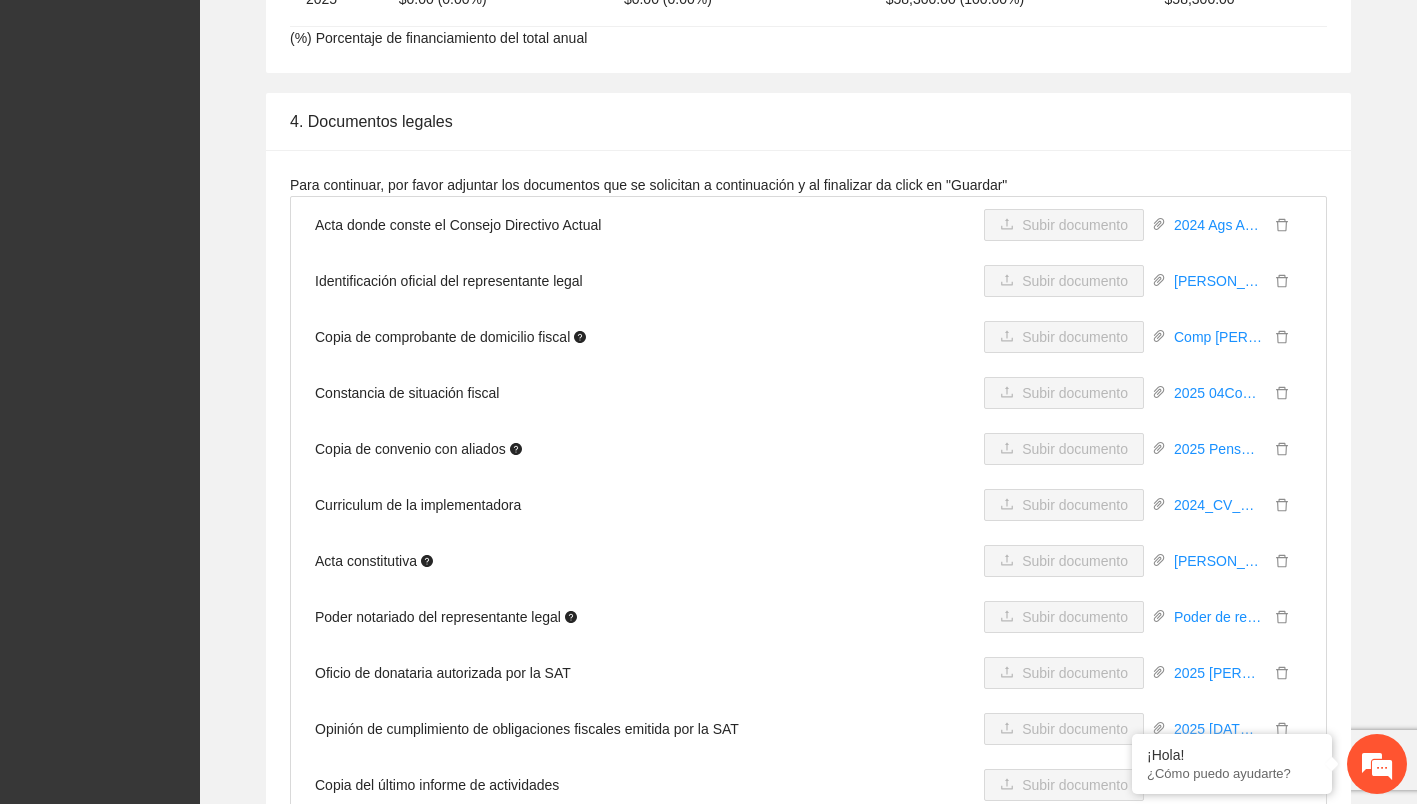 scroll, scrollTop: 4200, scrollLeft: 0, axis: vertical 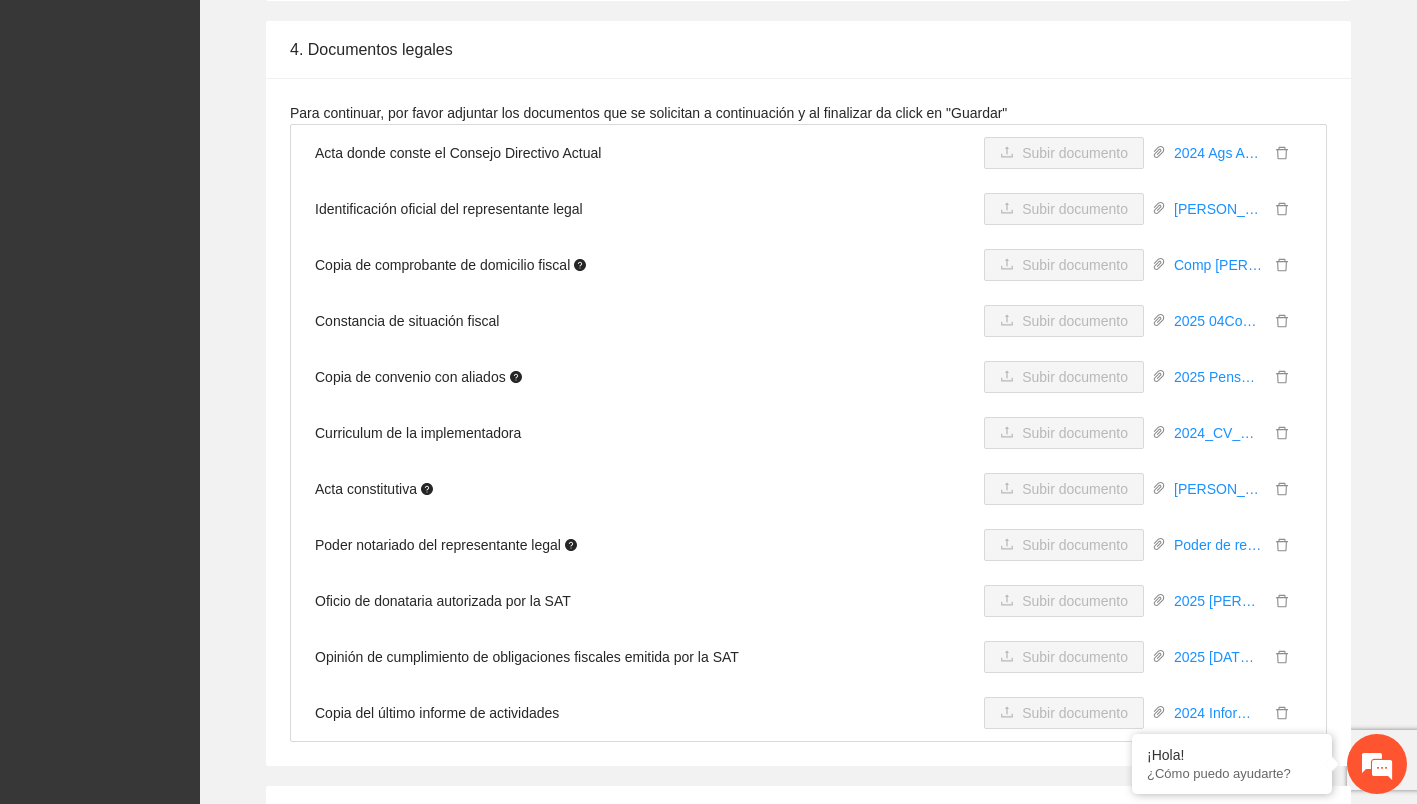 click on "2024 Ags Acta protocolizada.pdf" at bounding box center [1218, 153] 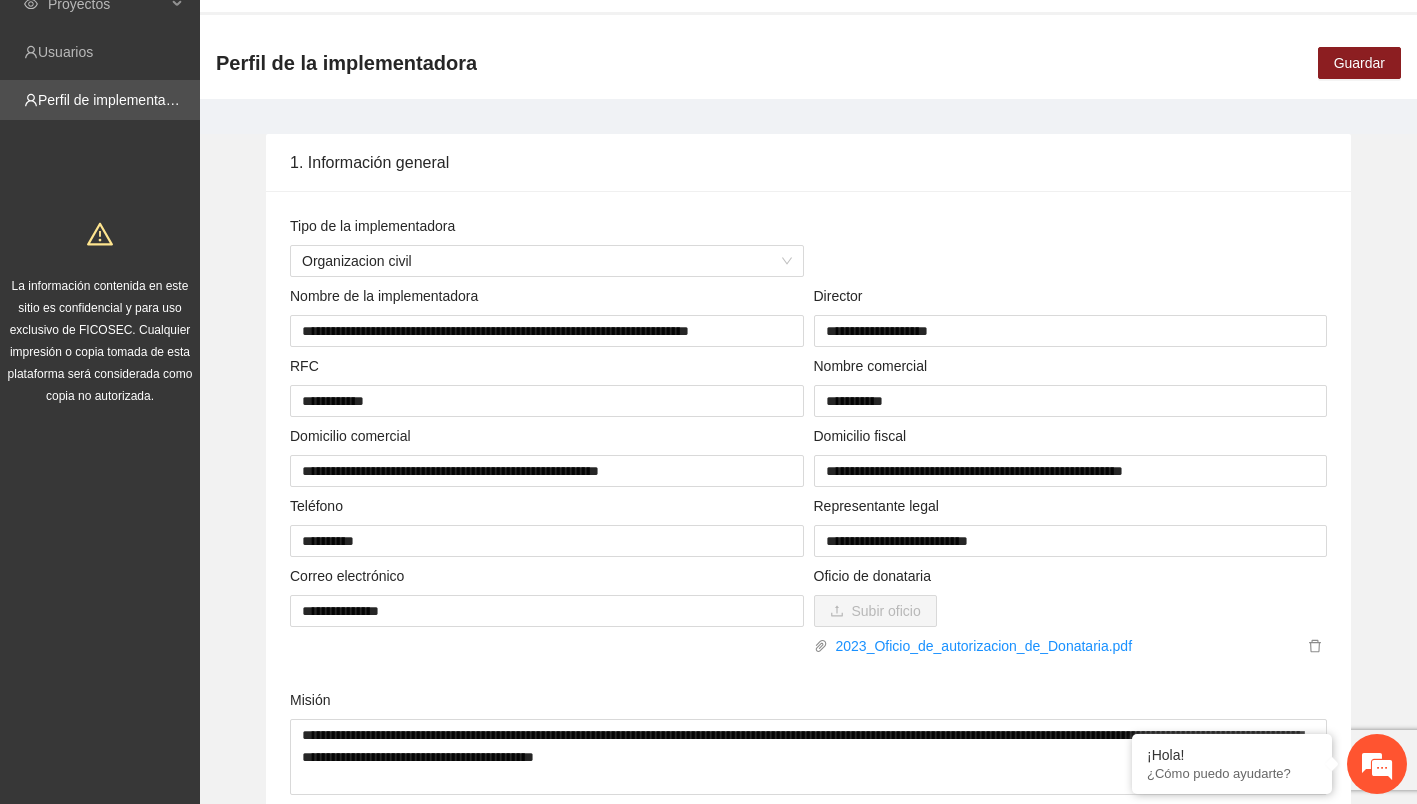 scroll, scrollTop: 0, scrollLeft: 0, axis: both 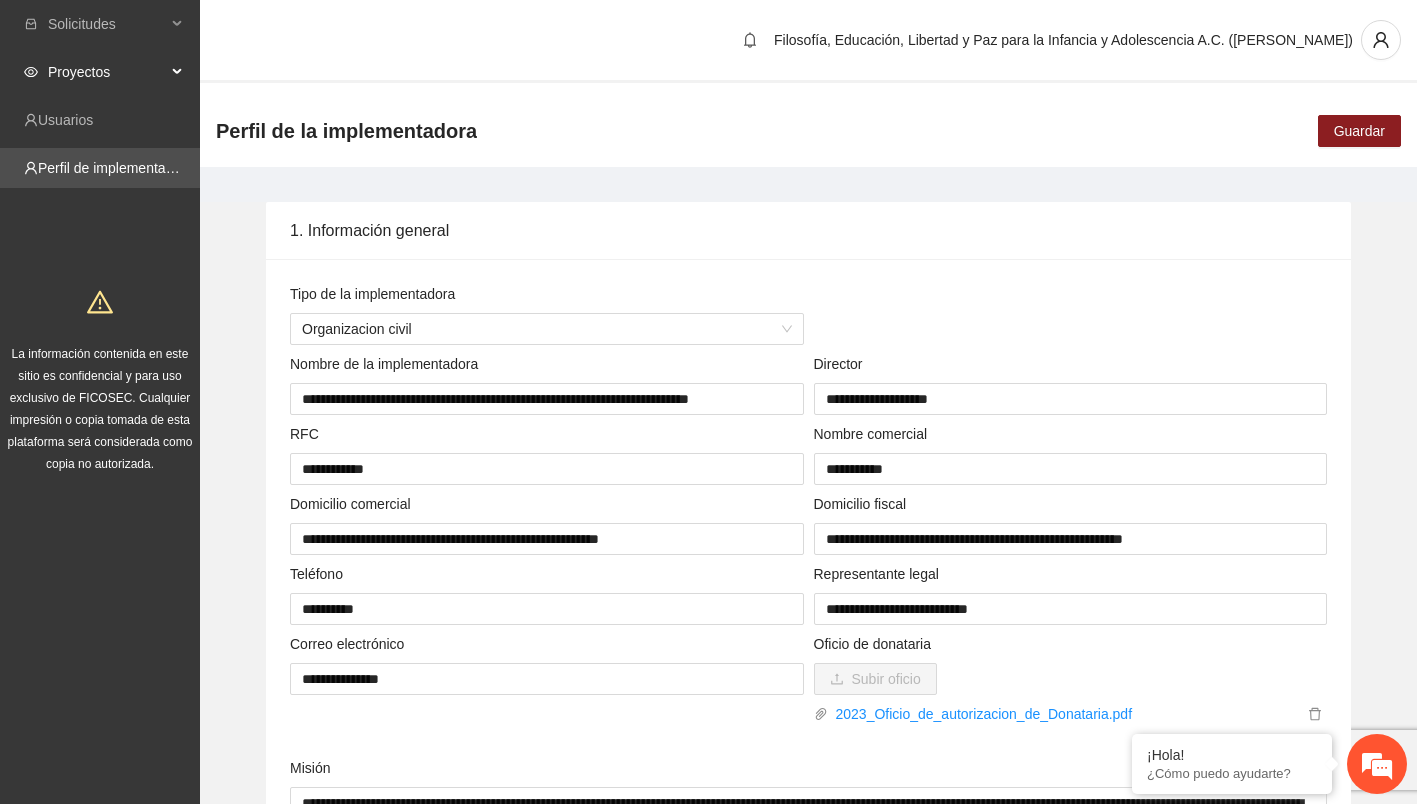 click on "Proyectos" at bounding box center (107, 72) 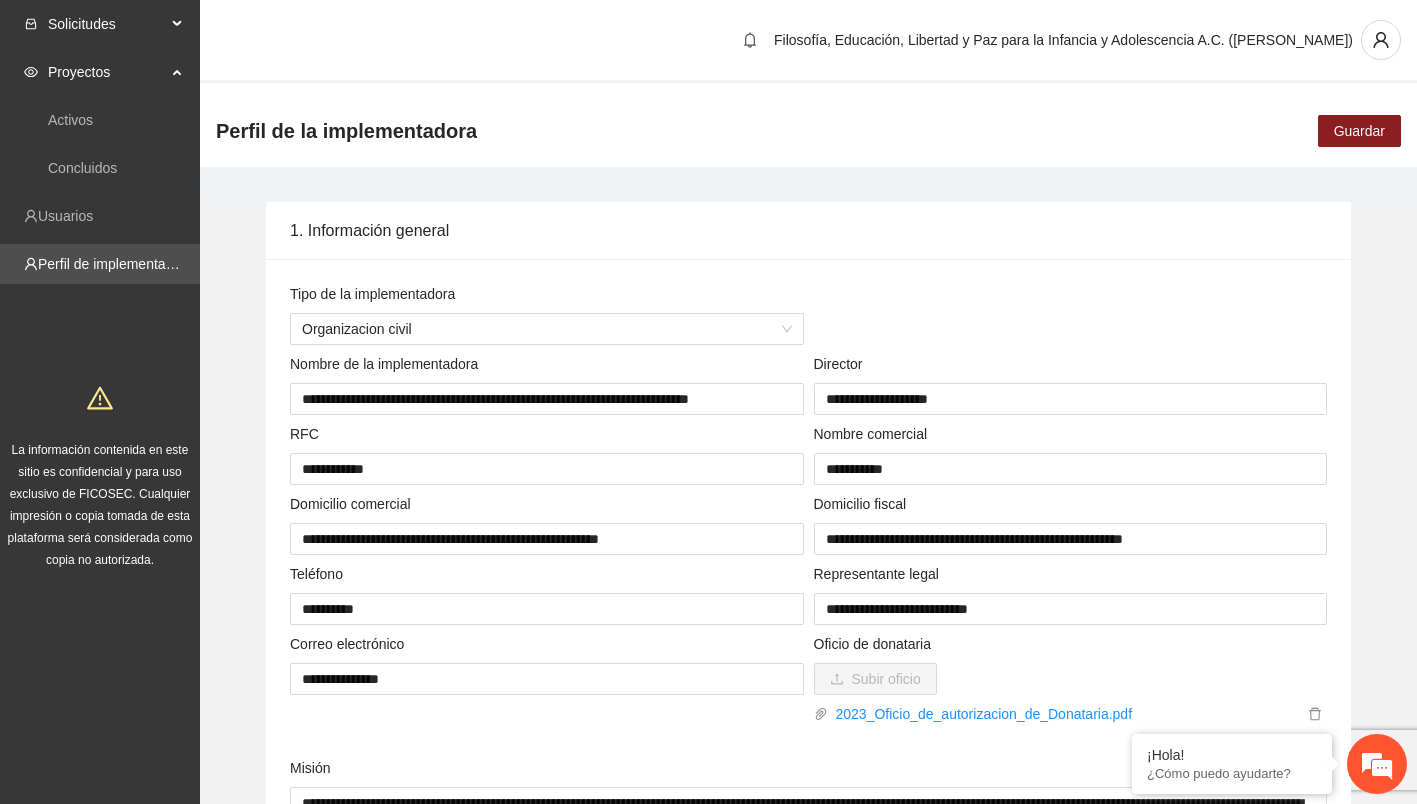 click on "Solicitudes" at bounding box center [107, 24] 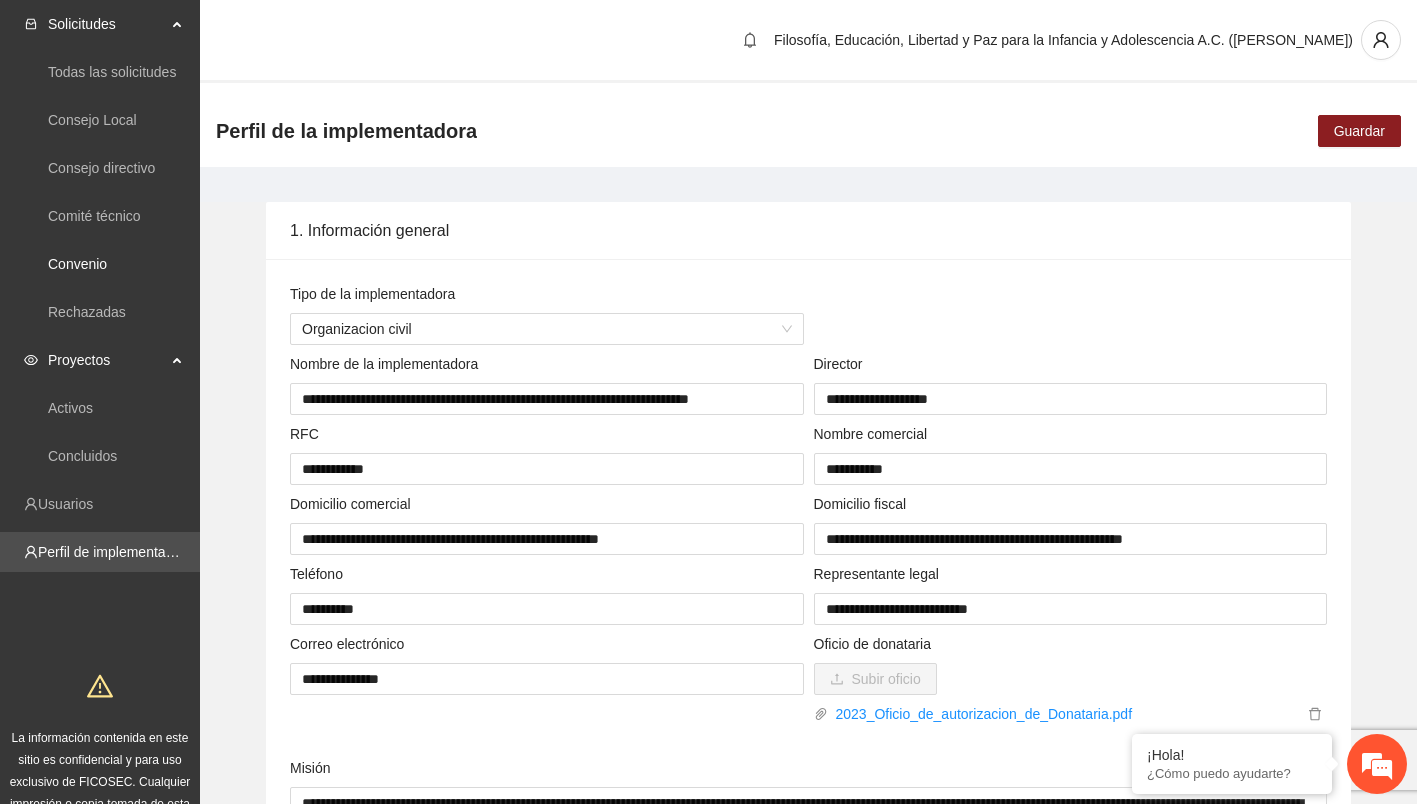 click on "Convenio" at bounding box center [77, 264] 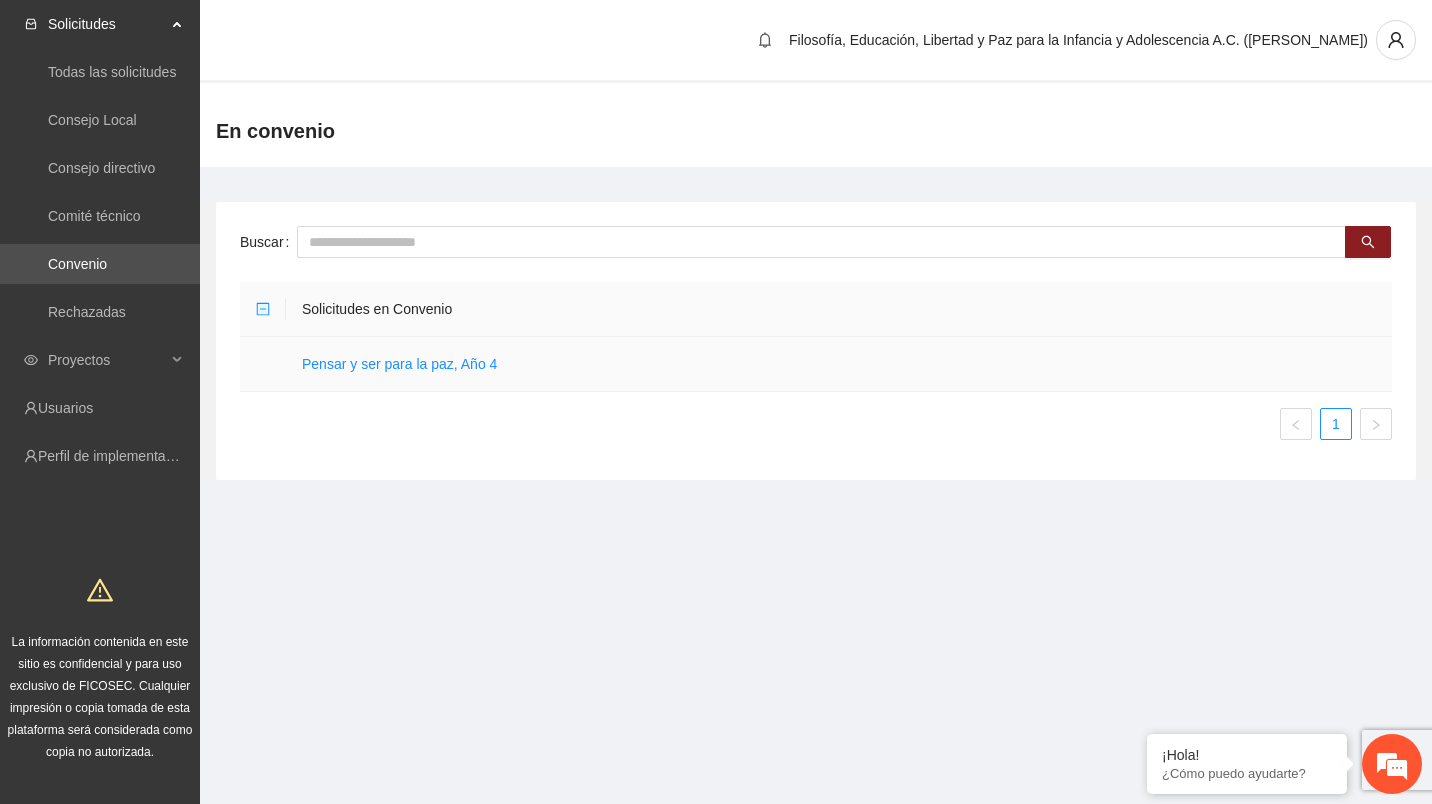 click on "Pensar y ser para la paz, Año 4" at bounding box center (399, 364) 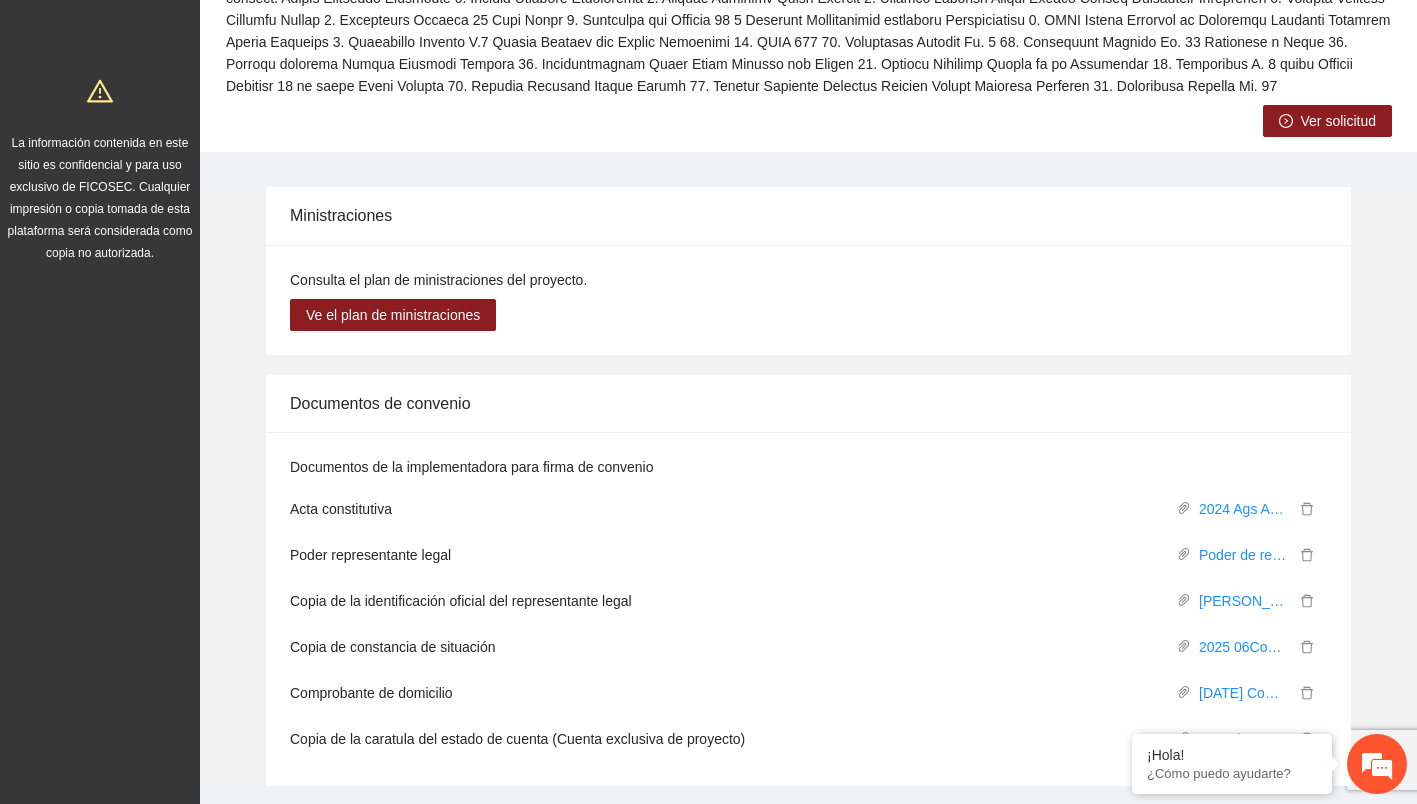 scroll, scrollTop: 556, scrollLeft: 0, axis: vertical 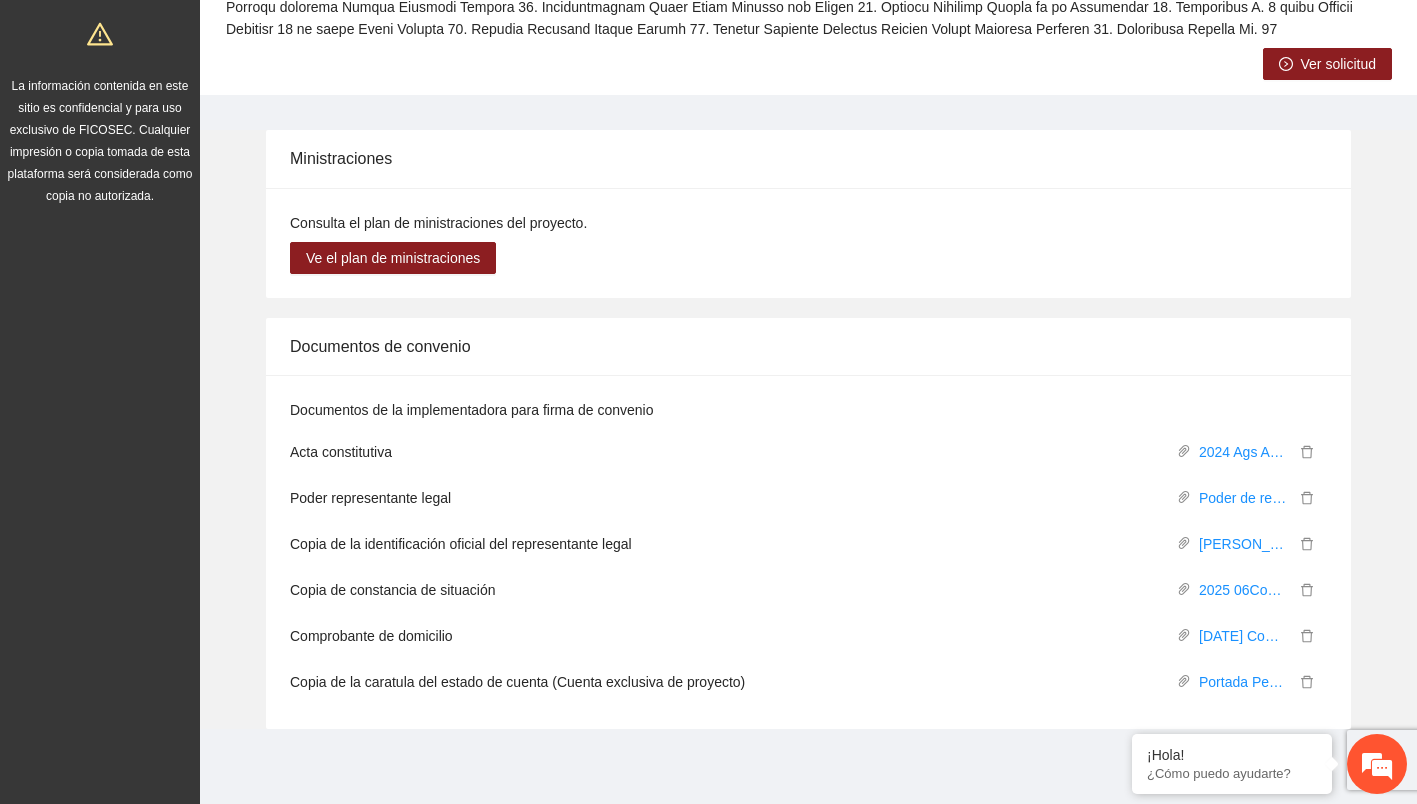click 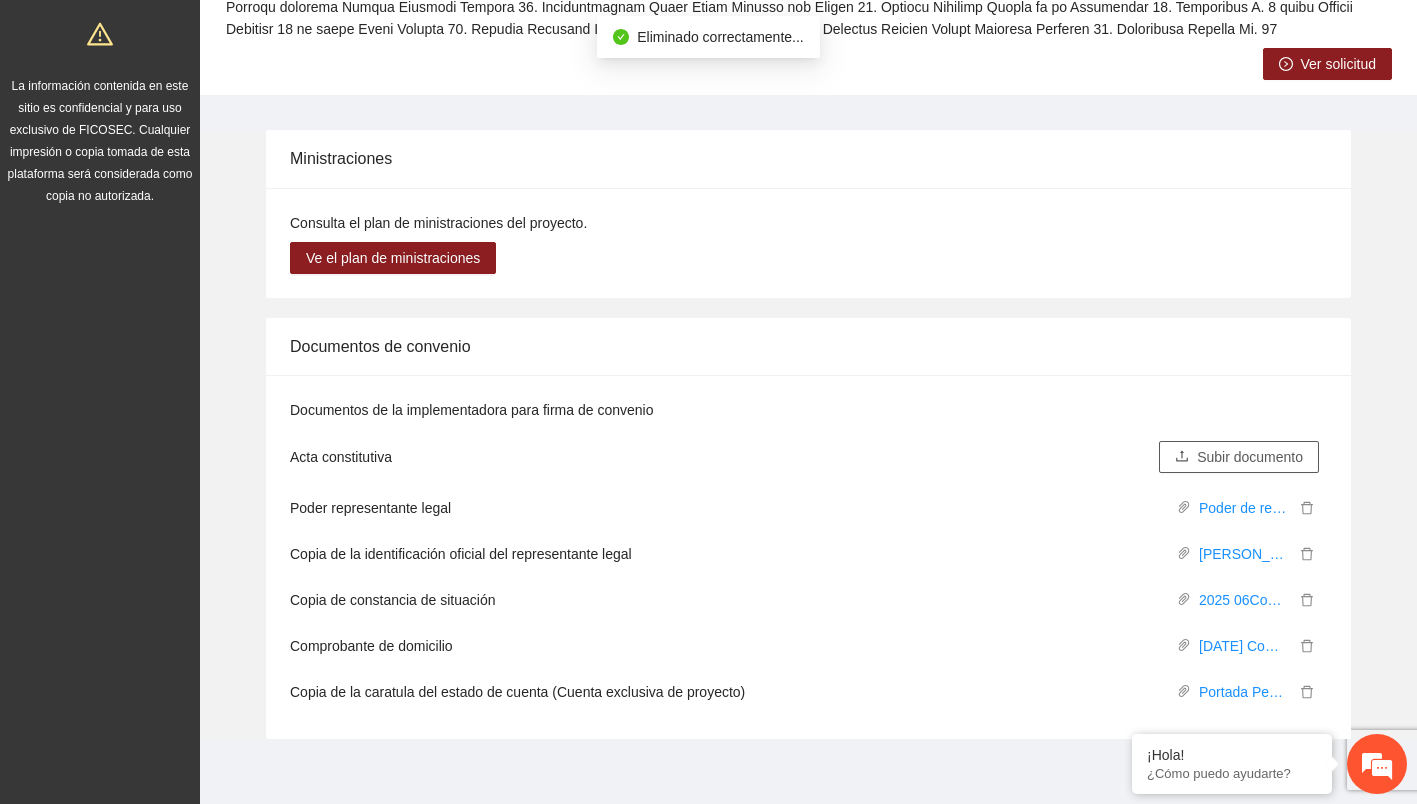click on "Subir documento" at bounding box center [1250, 457] 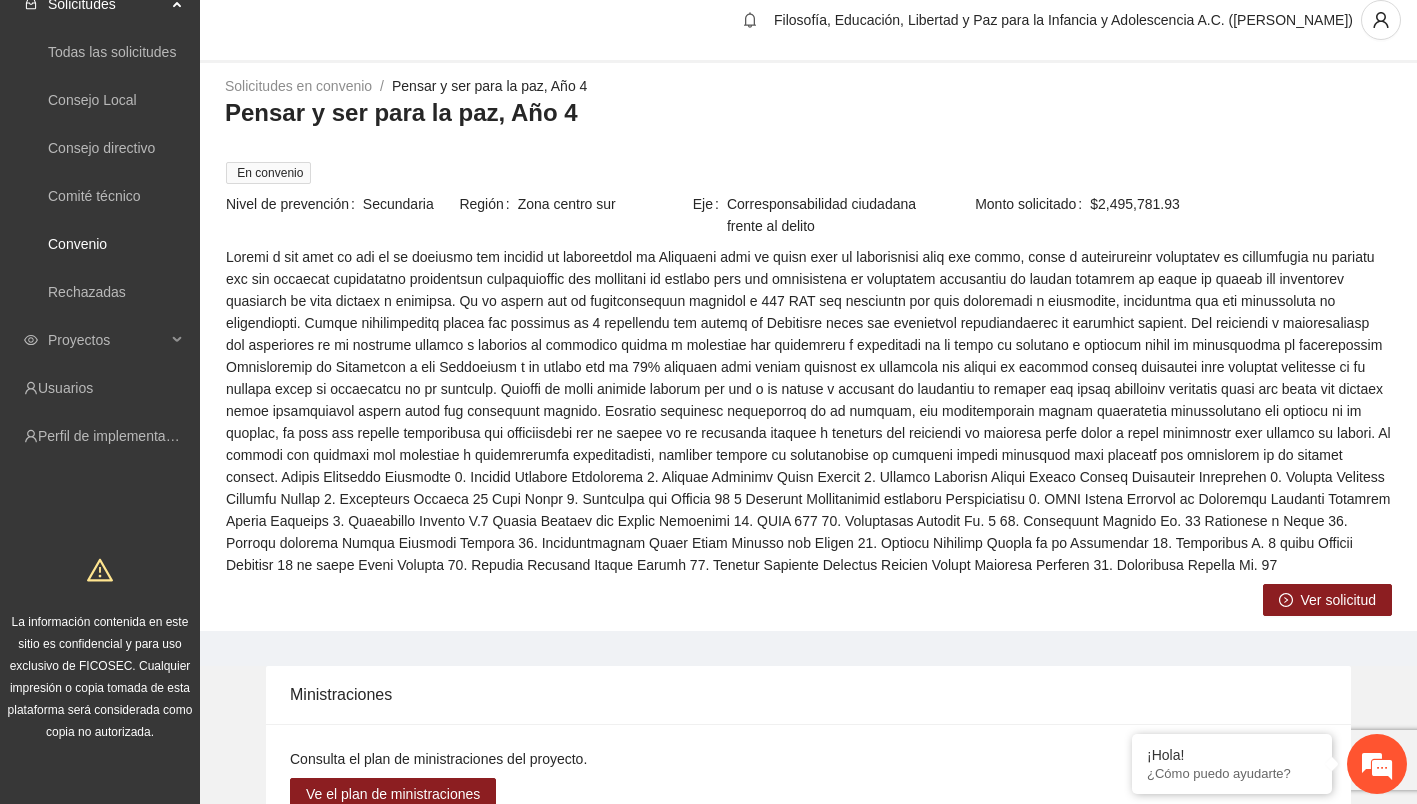 scroll, scrollTop: 0, scrollLeft: 0, axis: both 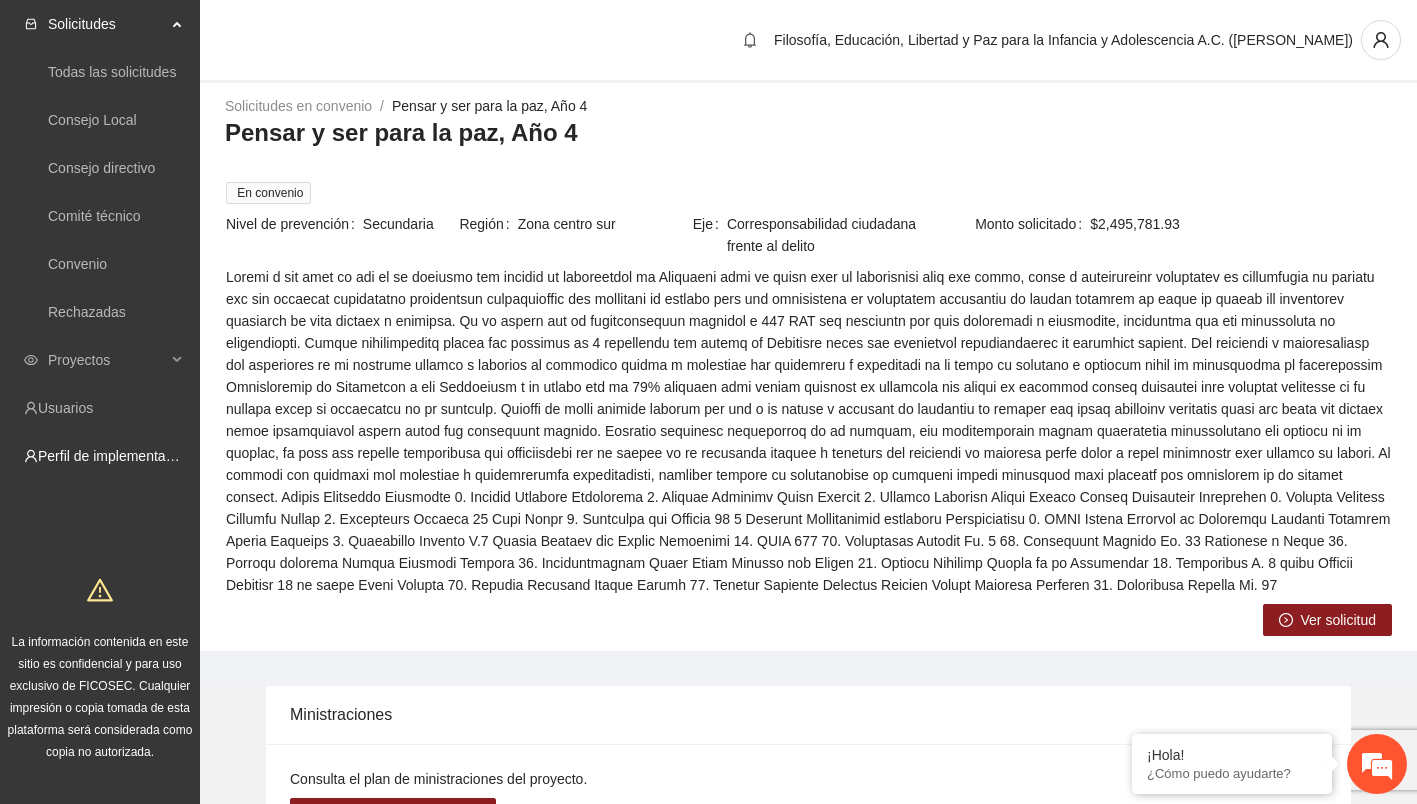 click on "Perfil de implementadora" at bounding box center [116, 456] 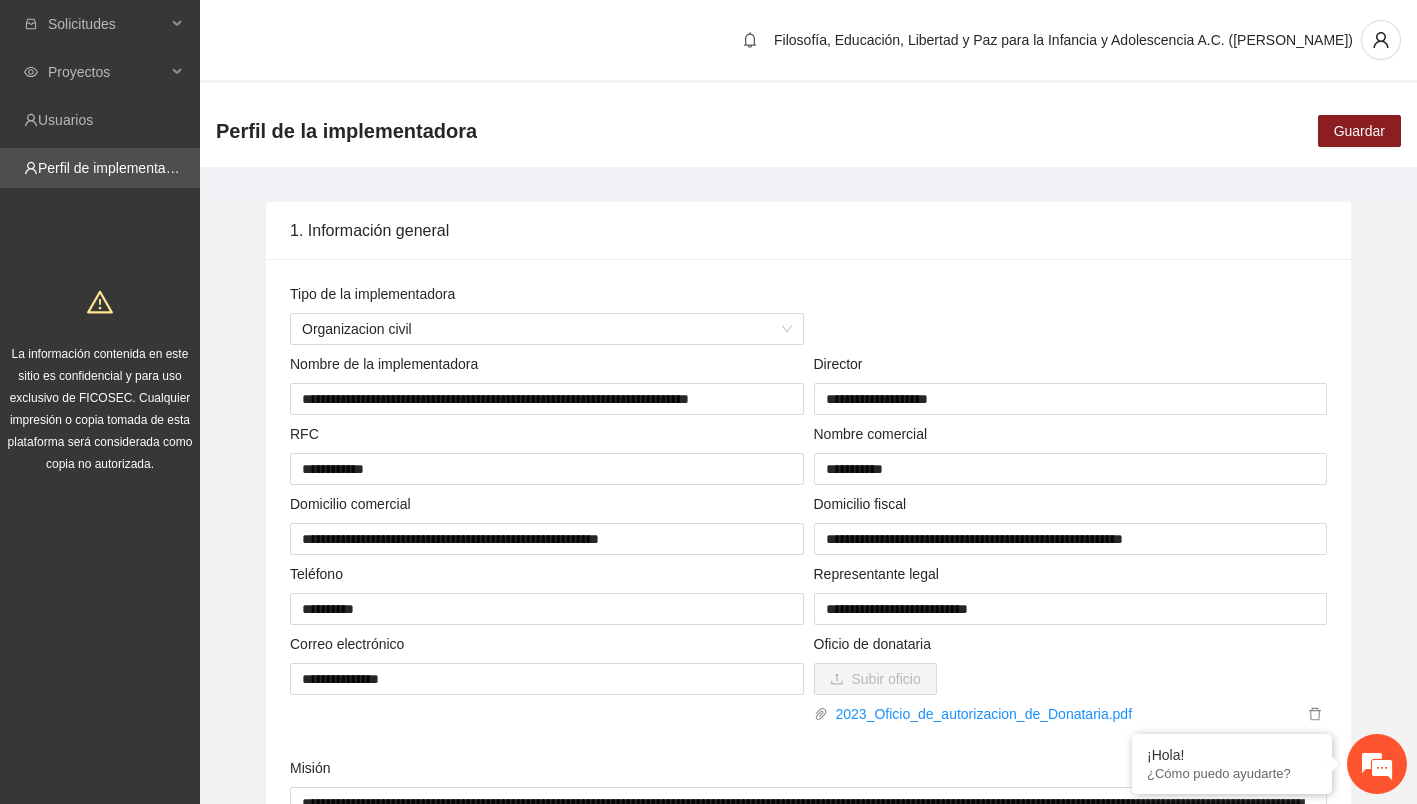 type 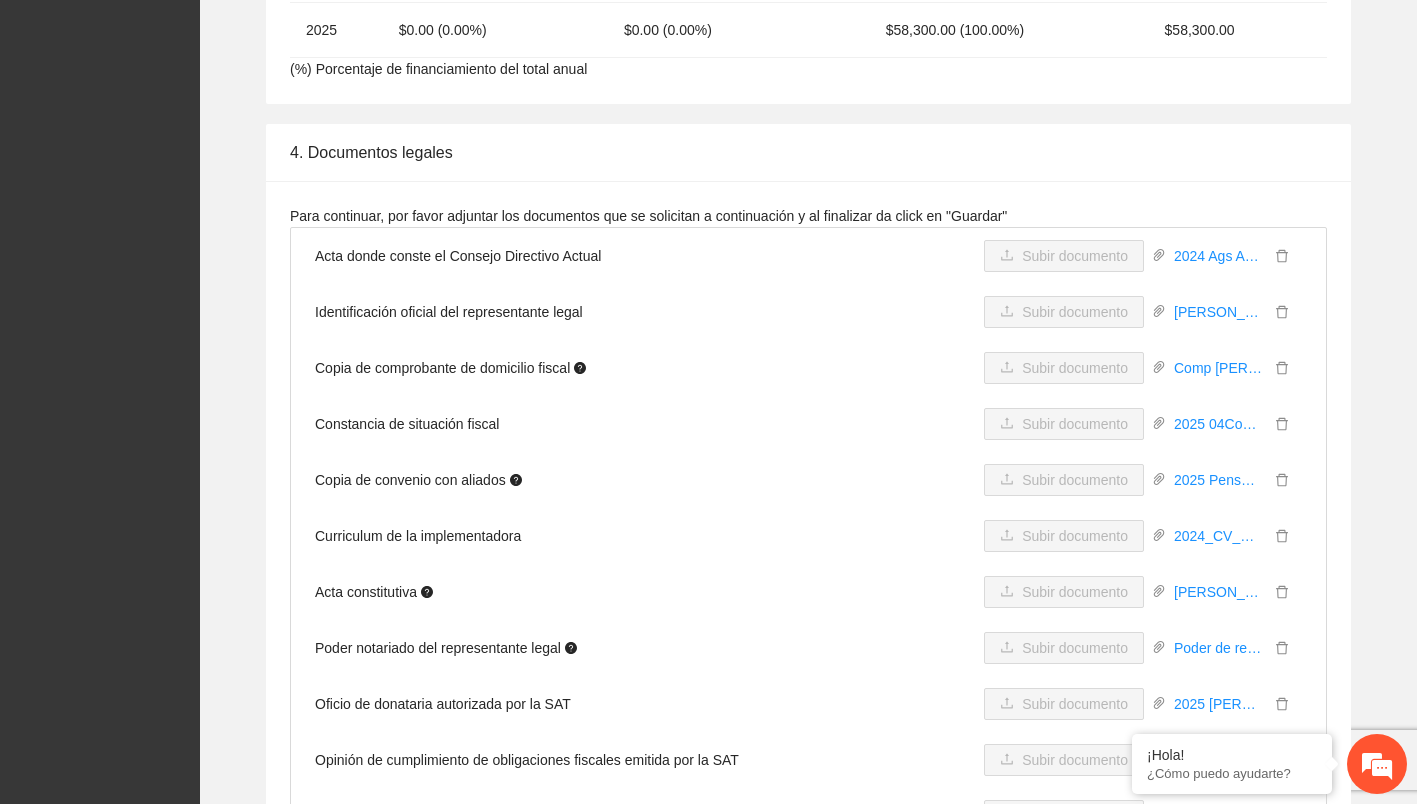 scroll, scrollTop: 4200, scrollLeft: 0, axis: vertical 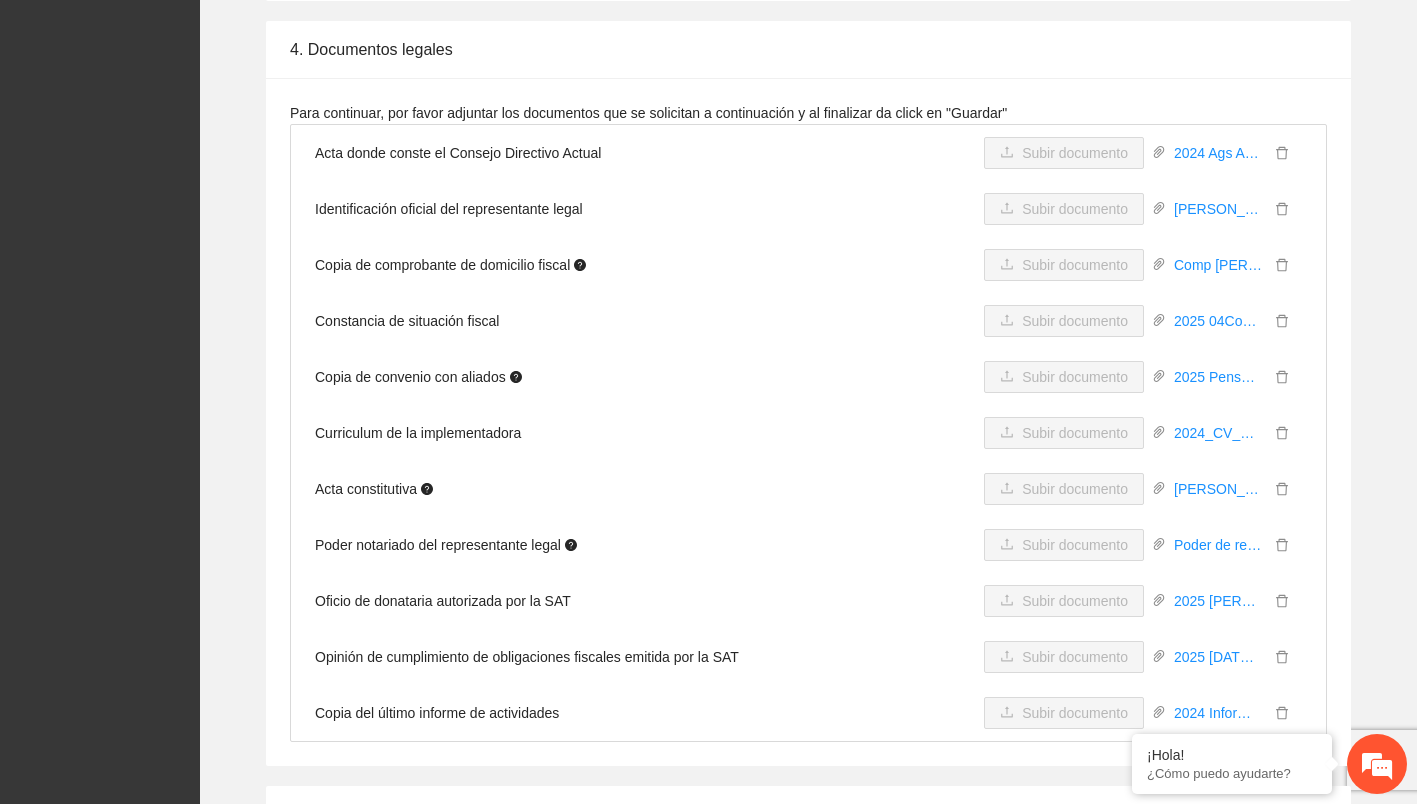 click 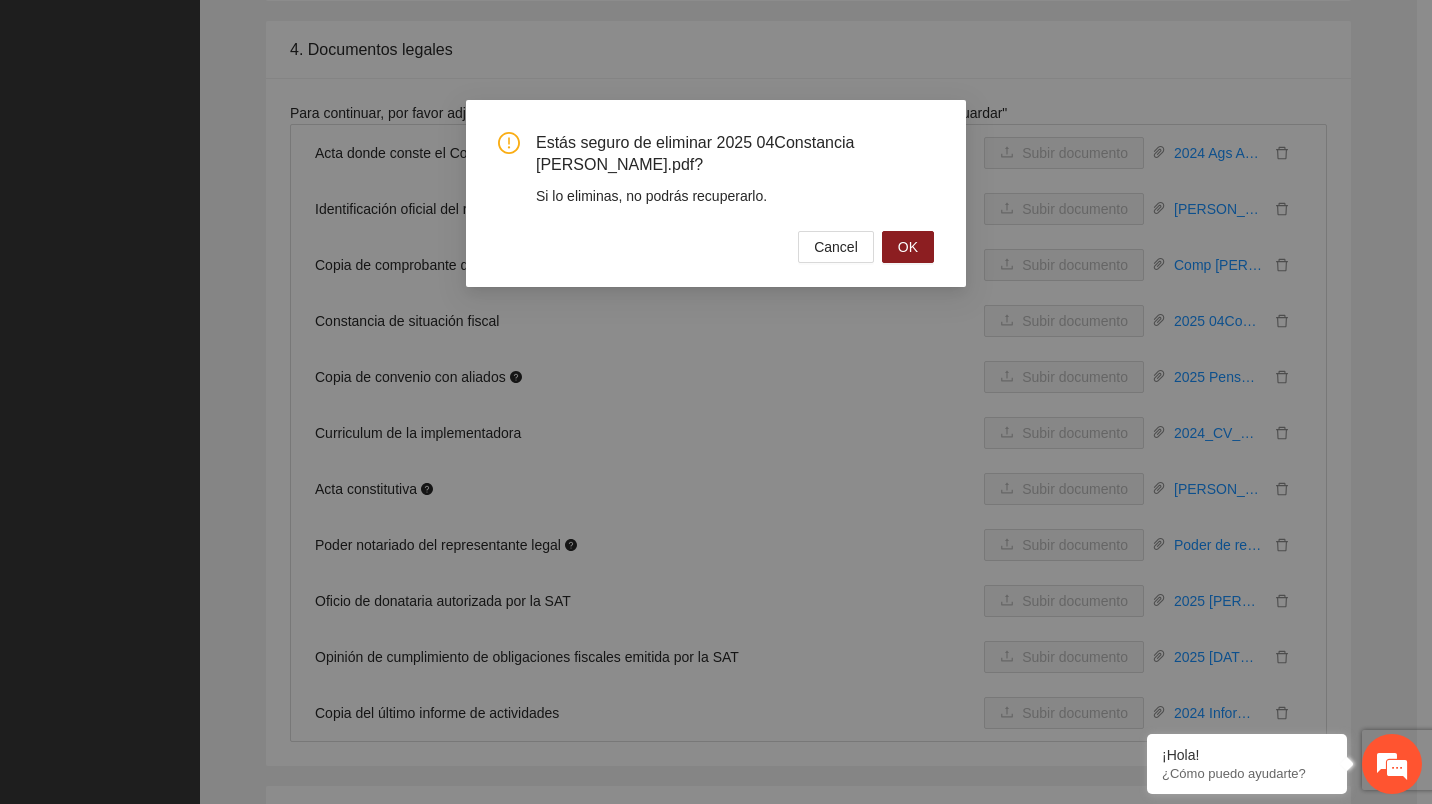 click on "Estás seguro de eliminar 2025 04Constancia FELIPA.pdf? Si lo eliminas, no podrás recuperarlo. Cancel OK" at bounding box center (716, 193) 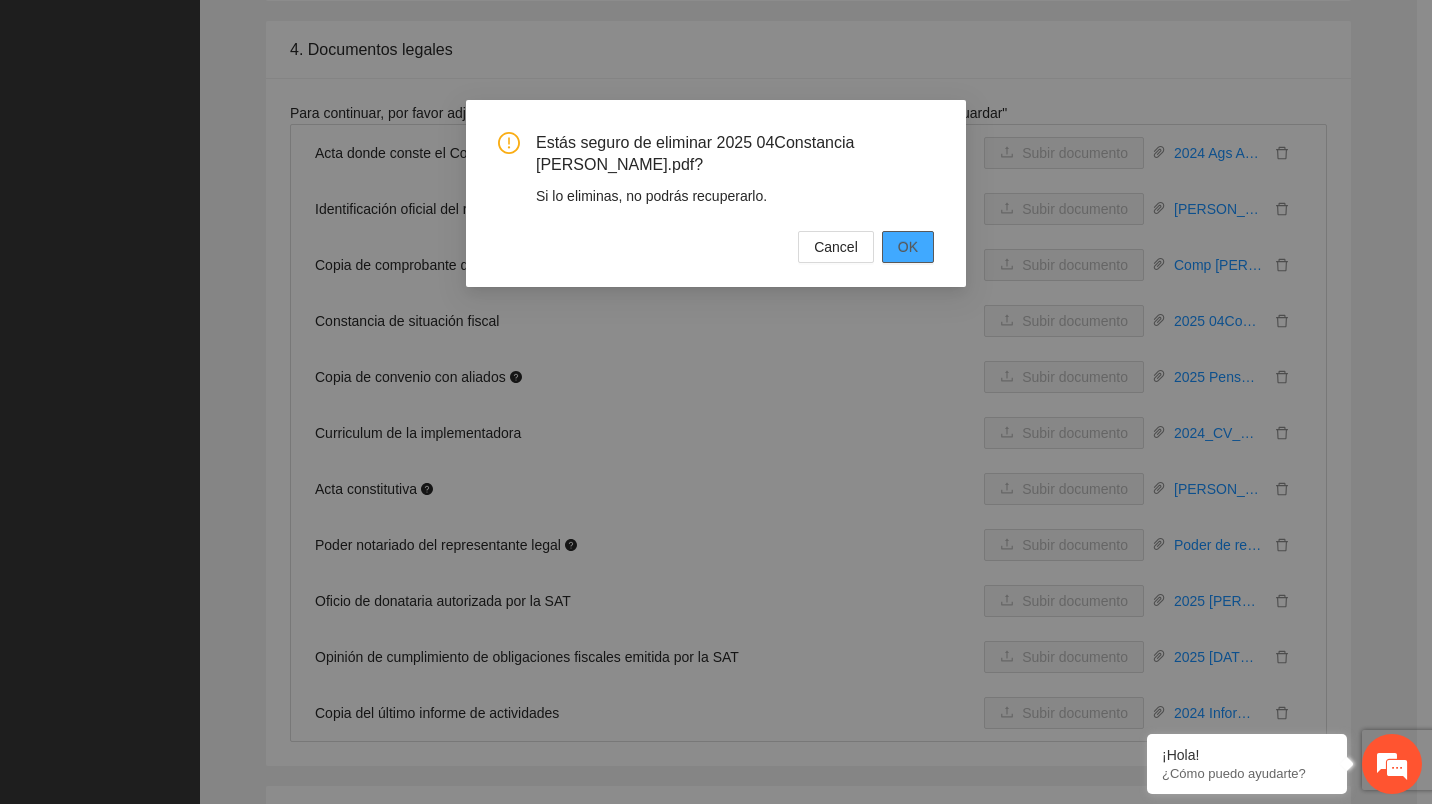 click on "OK" at bounding box center (908, 247) 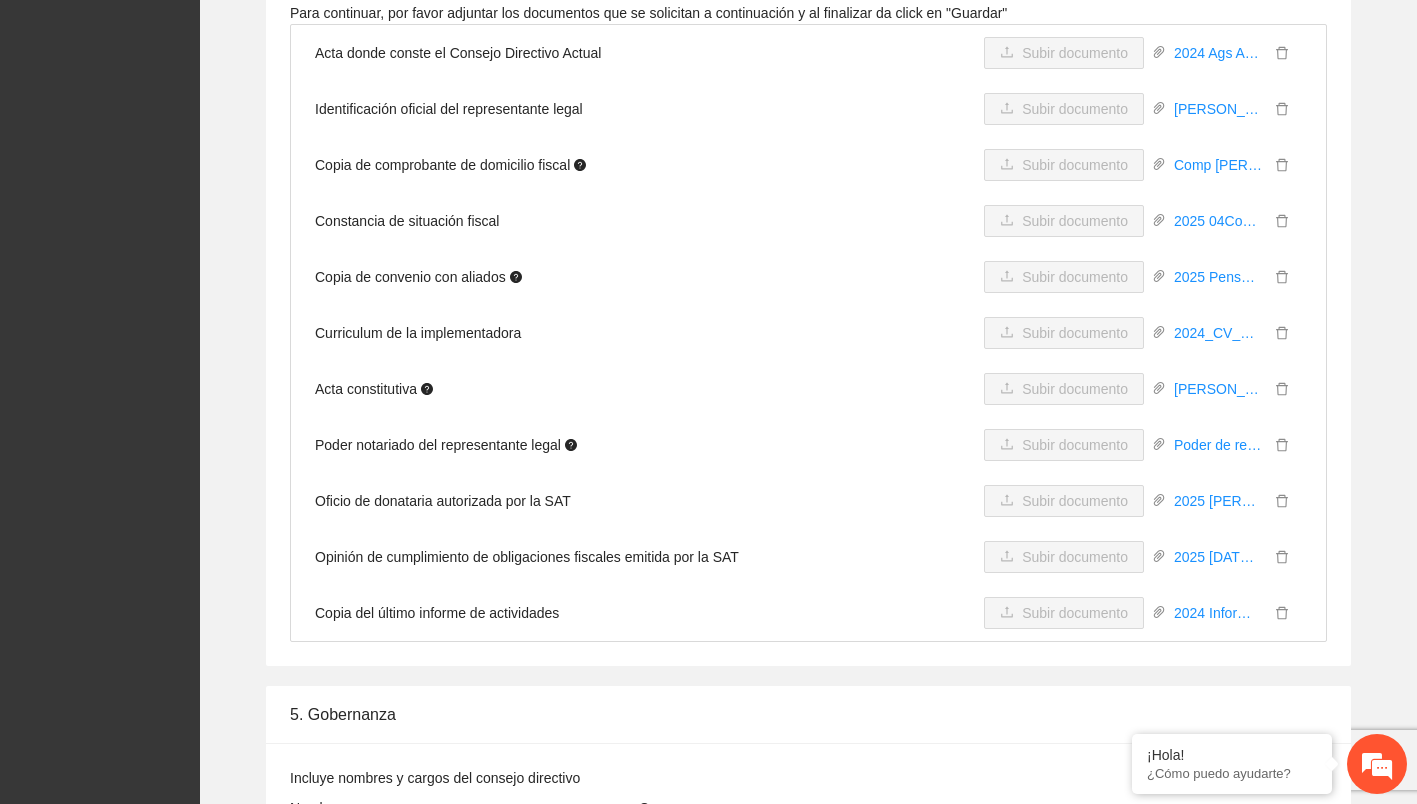 scroll, scrollTop: 4100, scrollLeft: 0, axis: vertical 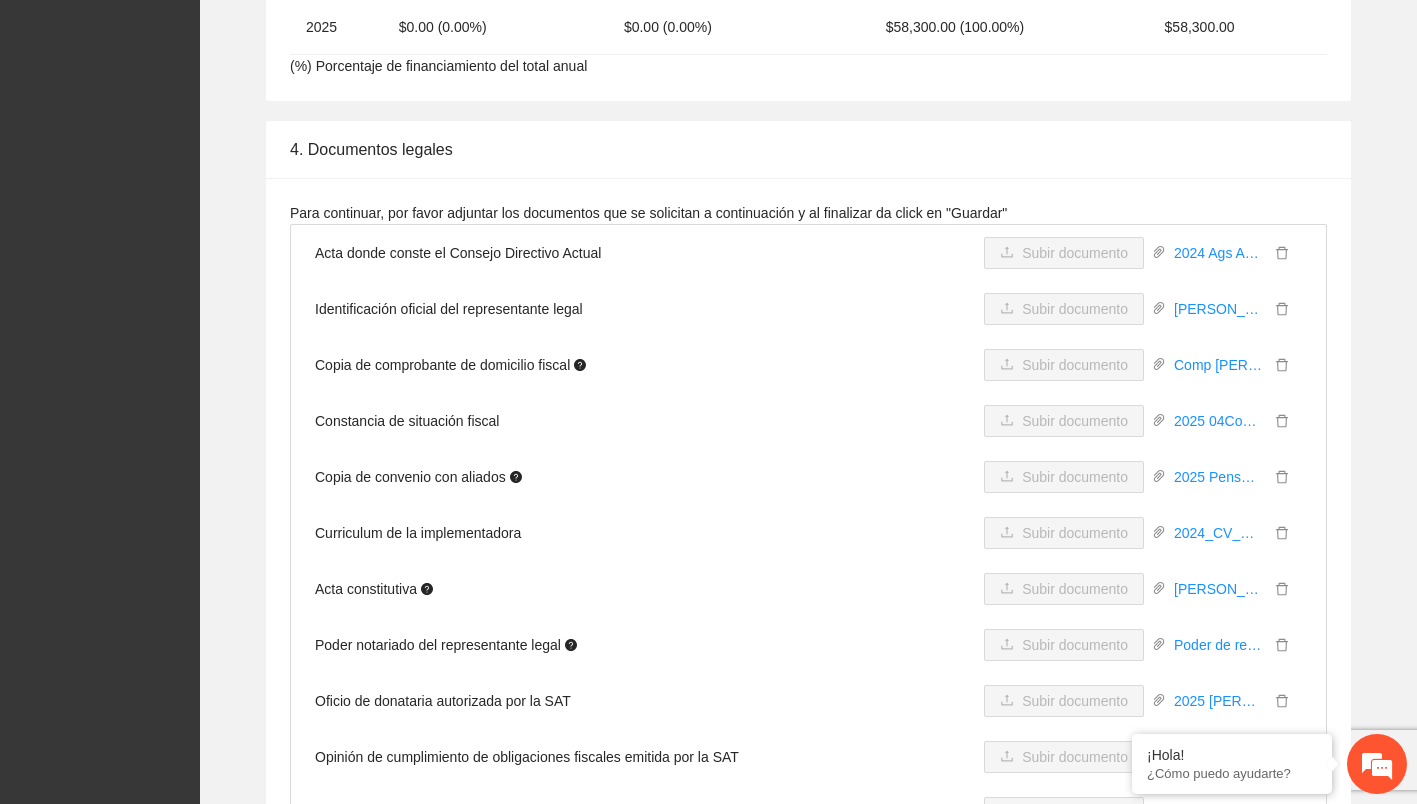 click 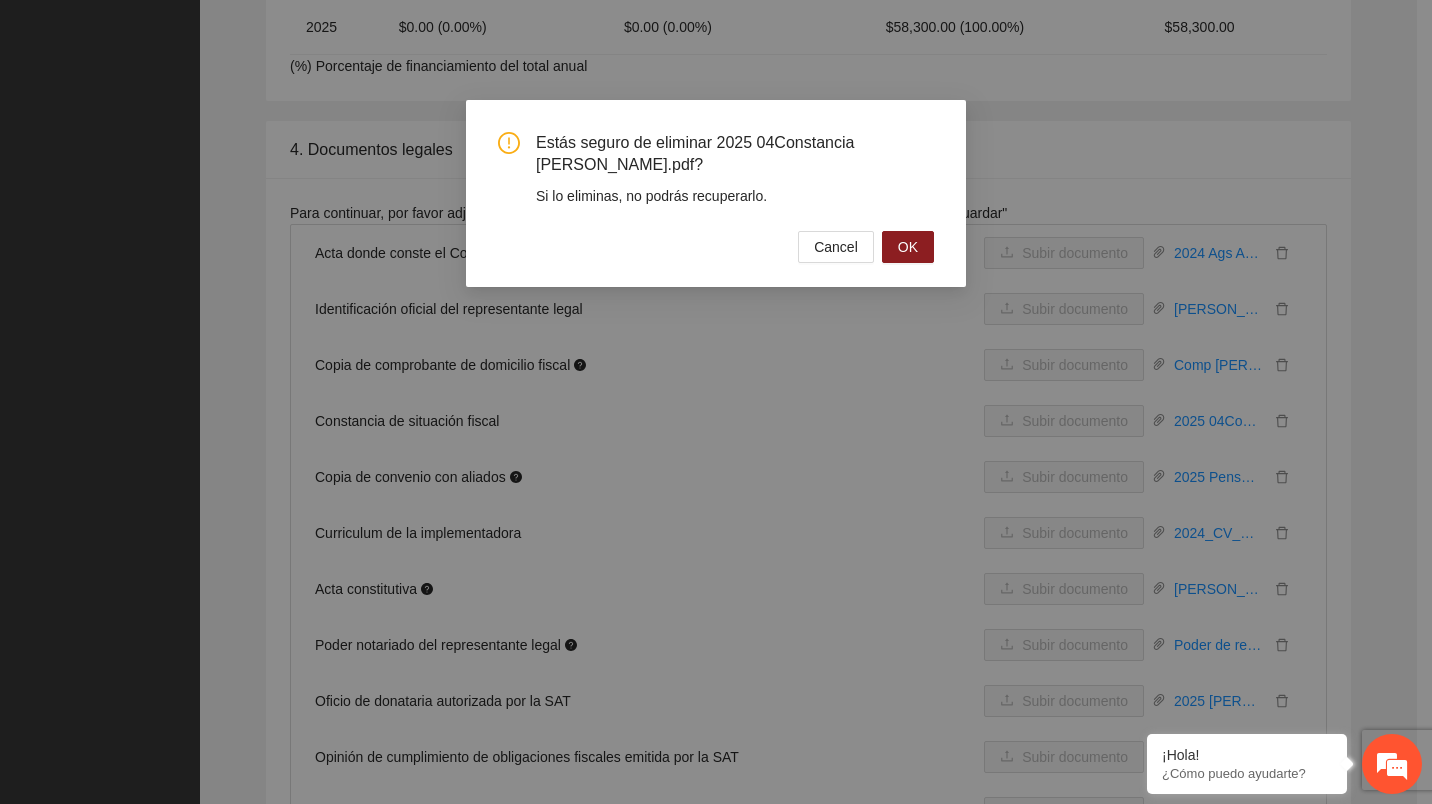 click on "OK" at bounding box center [908, 247] 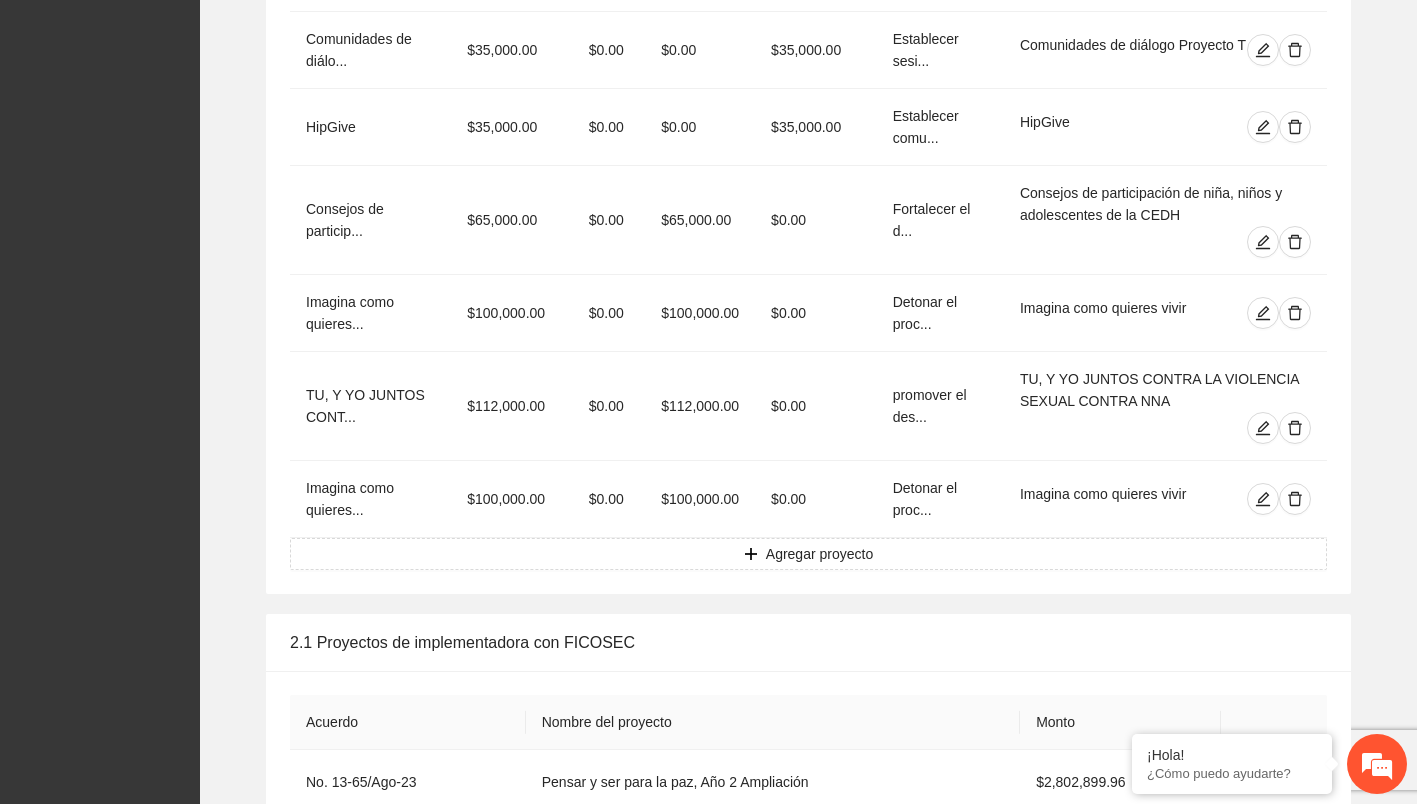 scroll, scrollTop: 2752, scrollLeft: 0, axis: vertical 